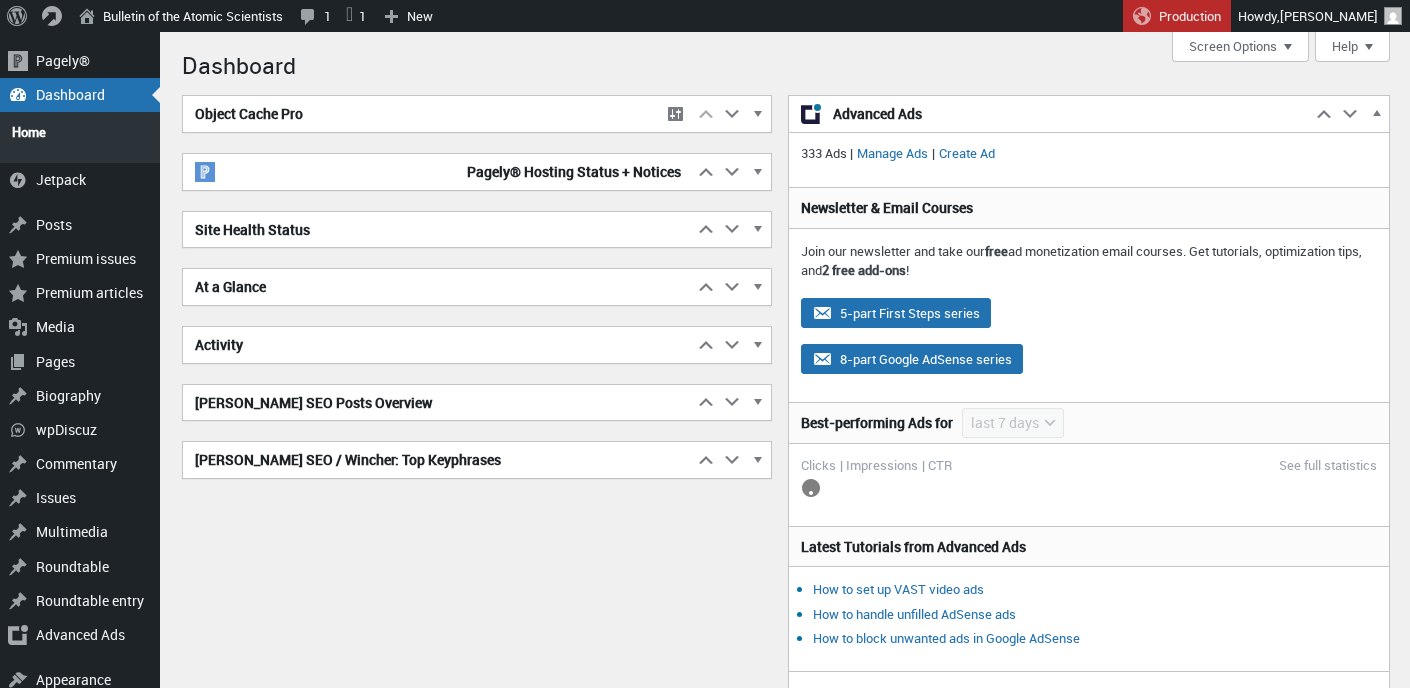 scroll, scrollTop: 0, scrollLeft: 0, axis: both 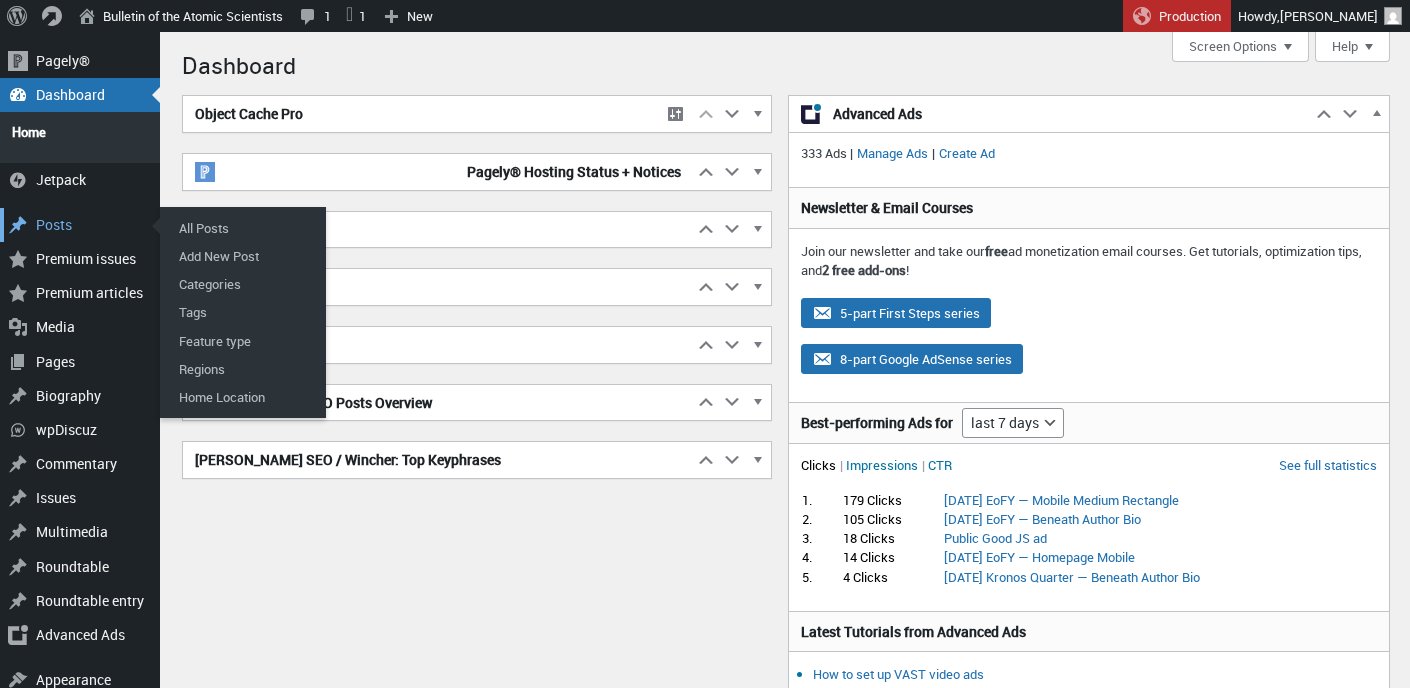 click on "Posts" at bounding box center [80, 225] 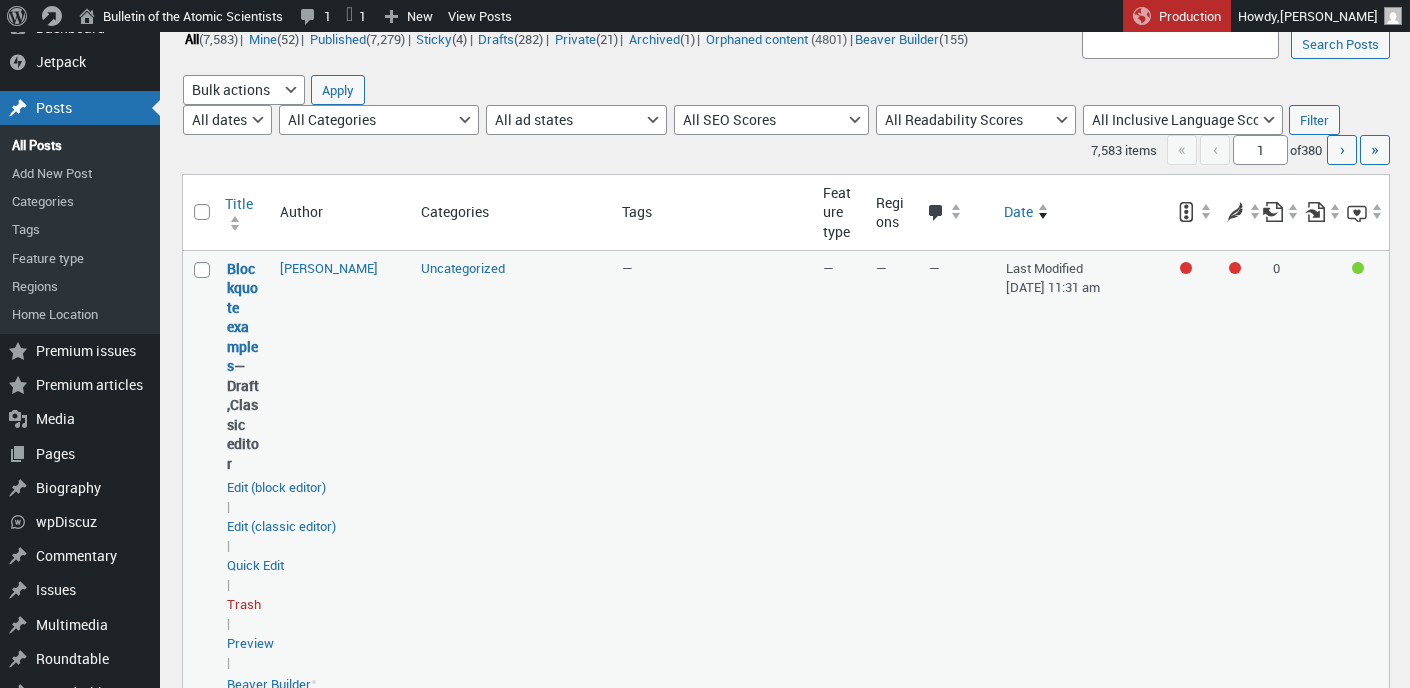 scroll, scrollTop: 69, scrollLeft: 0, axis: vertical 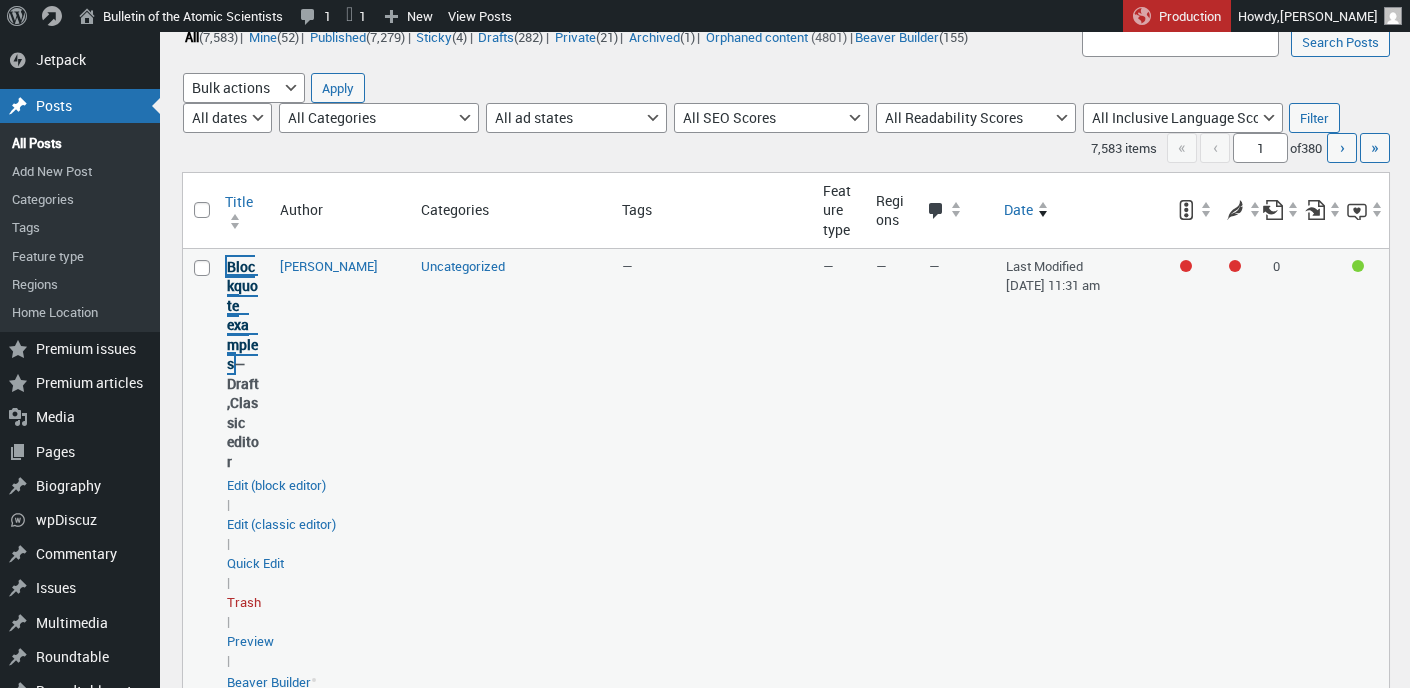 click on "Blockquote examples" at bounding box center [242, 315] 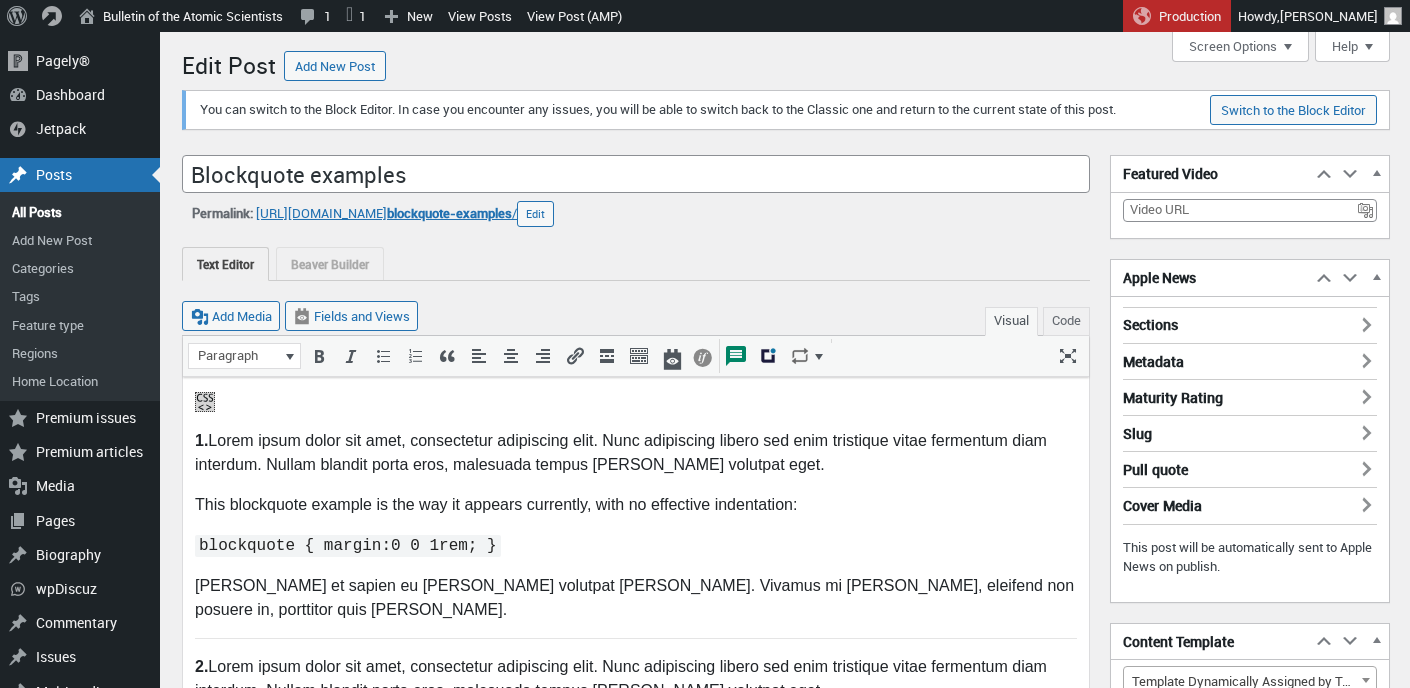 scroll, scrollTop: 0, scrollLeft: 0, axis: both 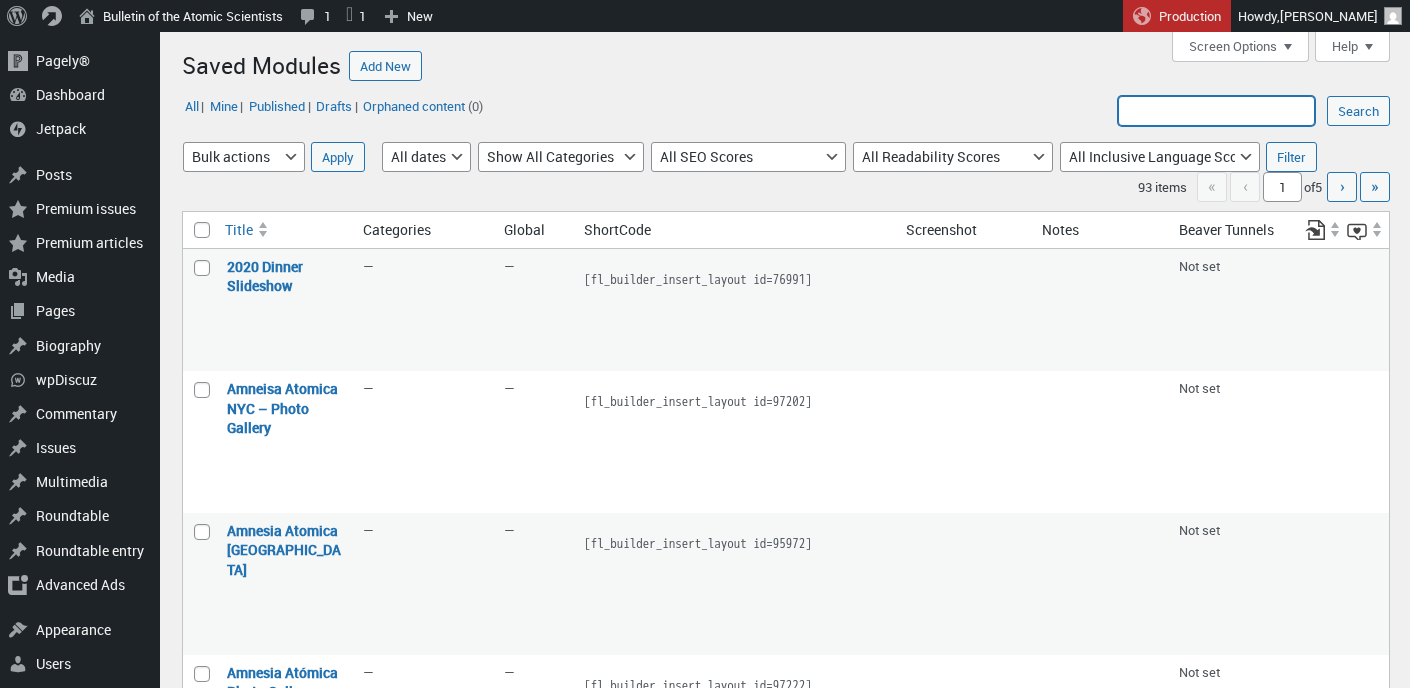 click on "Search:" at bounding box center [1216, 111] 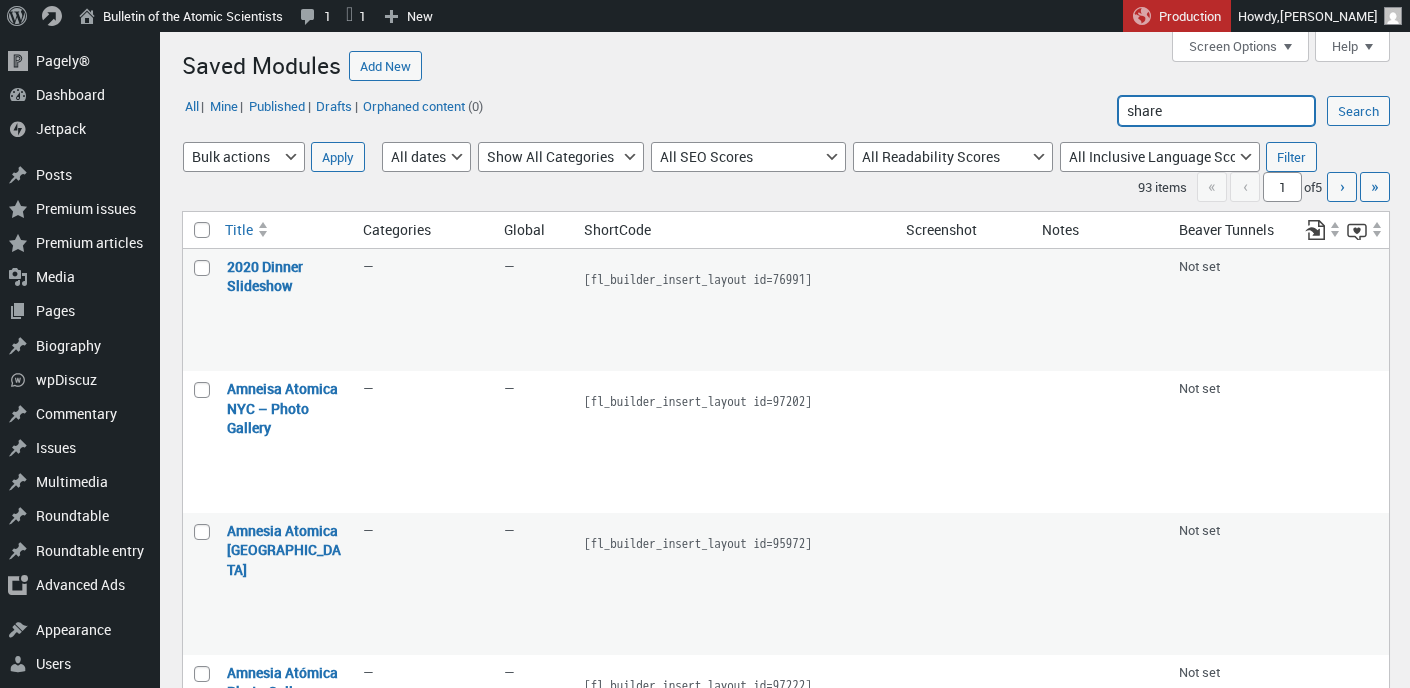 type on "share" 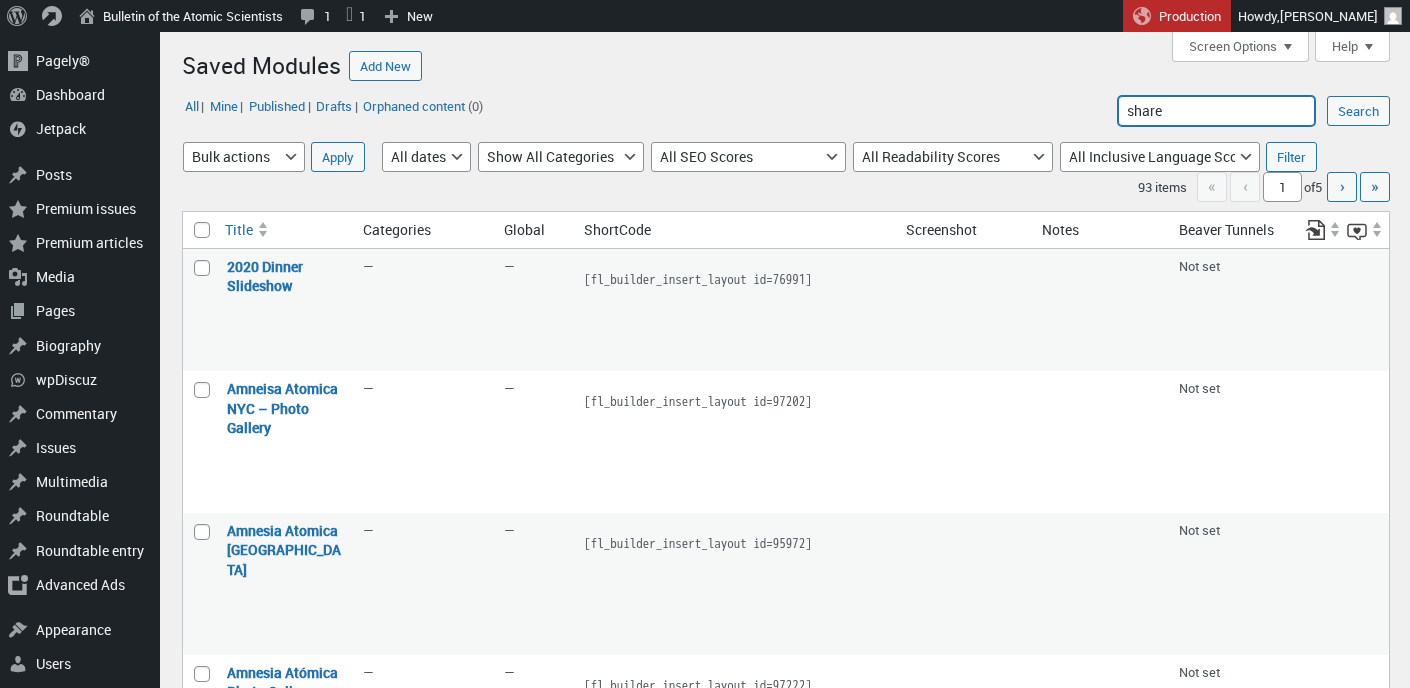 click on "Search" at bounding box center (1358, 111) 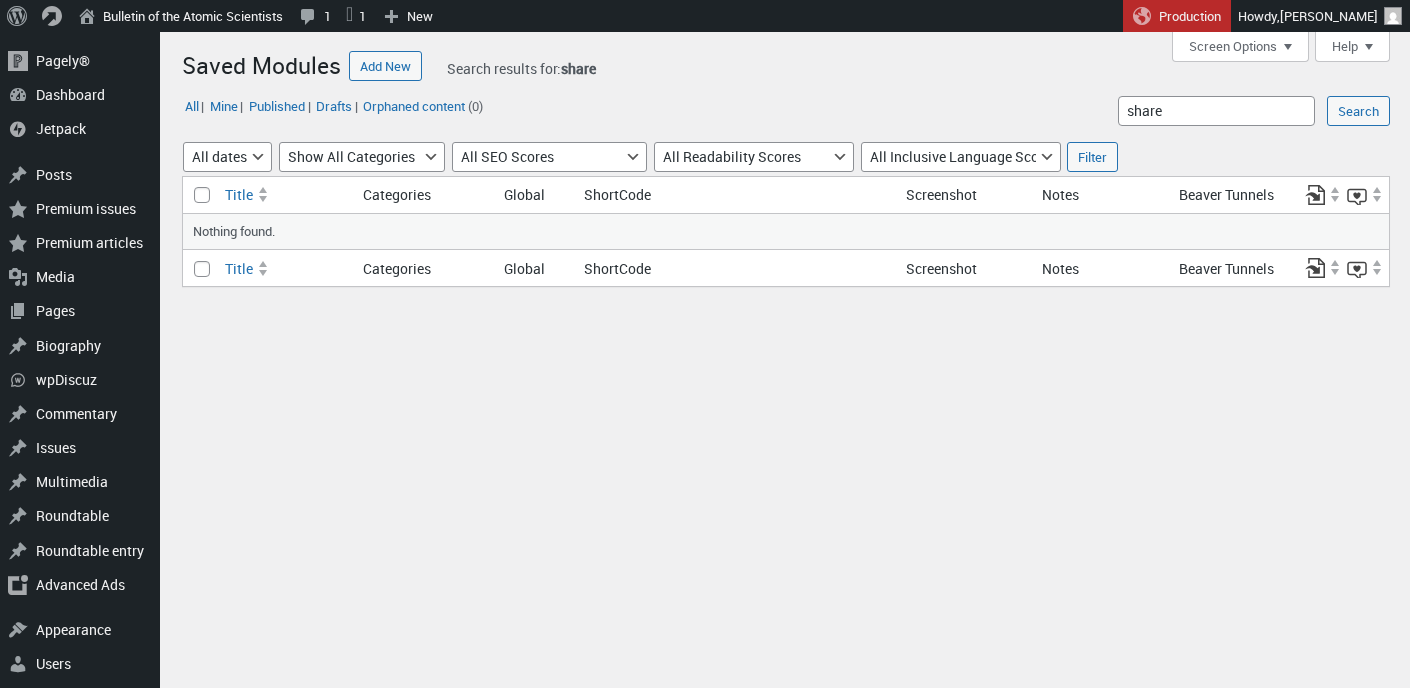 scroll, scrollTop: 0, scrollLeft: 0, axis: both 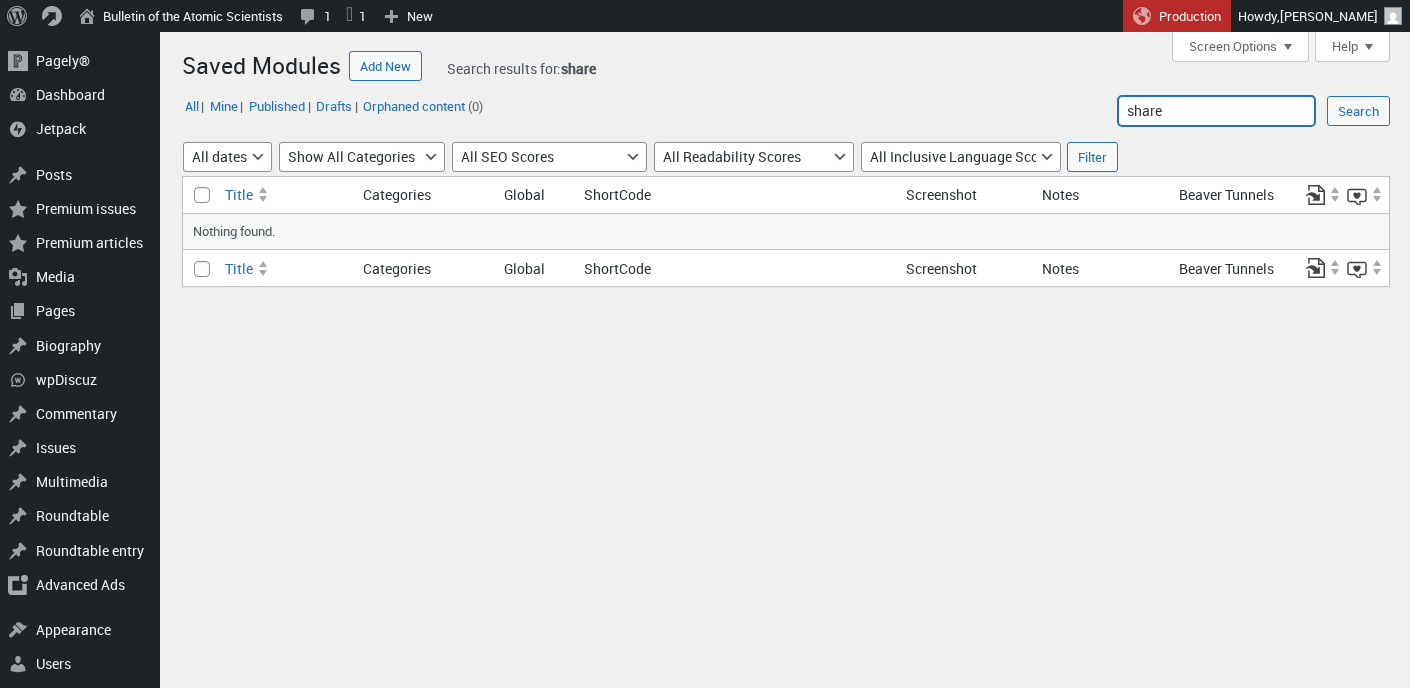 drag, startPoint x: 1194, startPoint y: 111, endPoint x: 1143, endPoint y: 115, distance: 51.156624 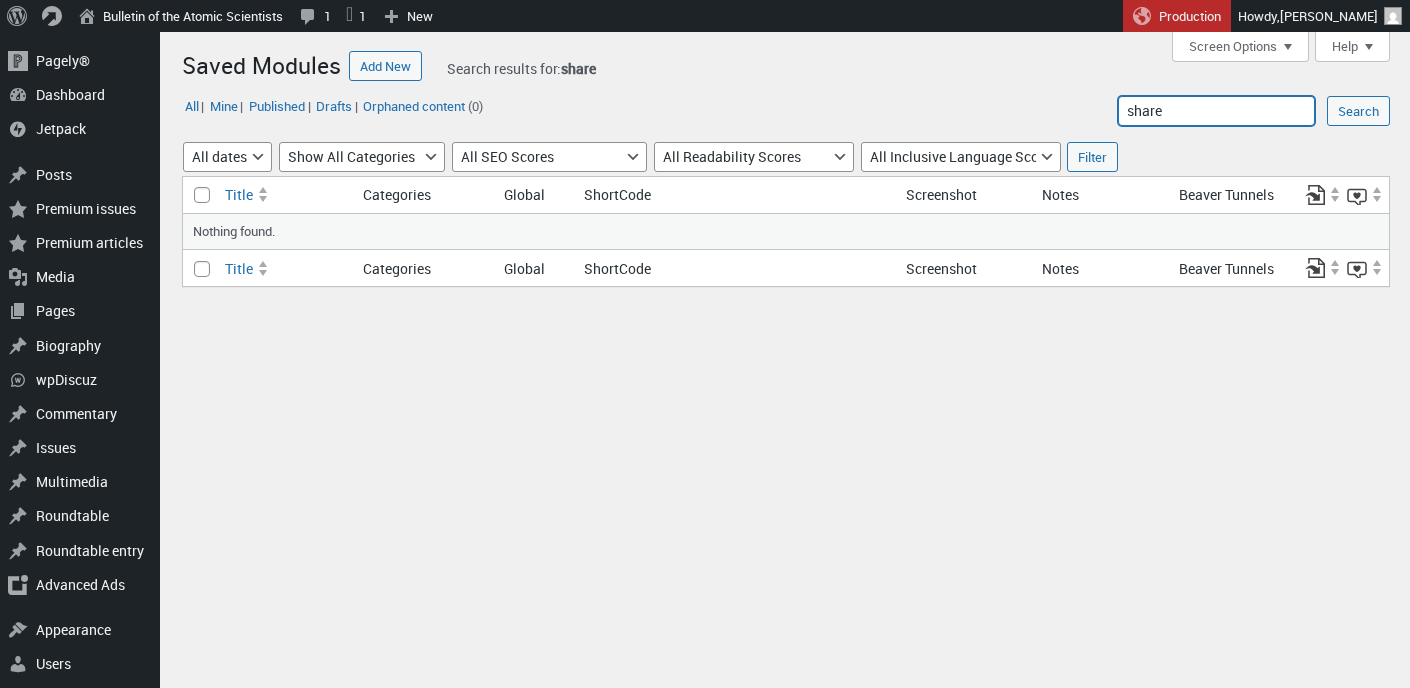 click on "share" at bounding box center (1216, 111) 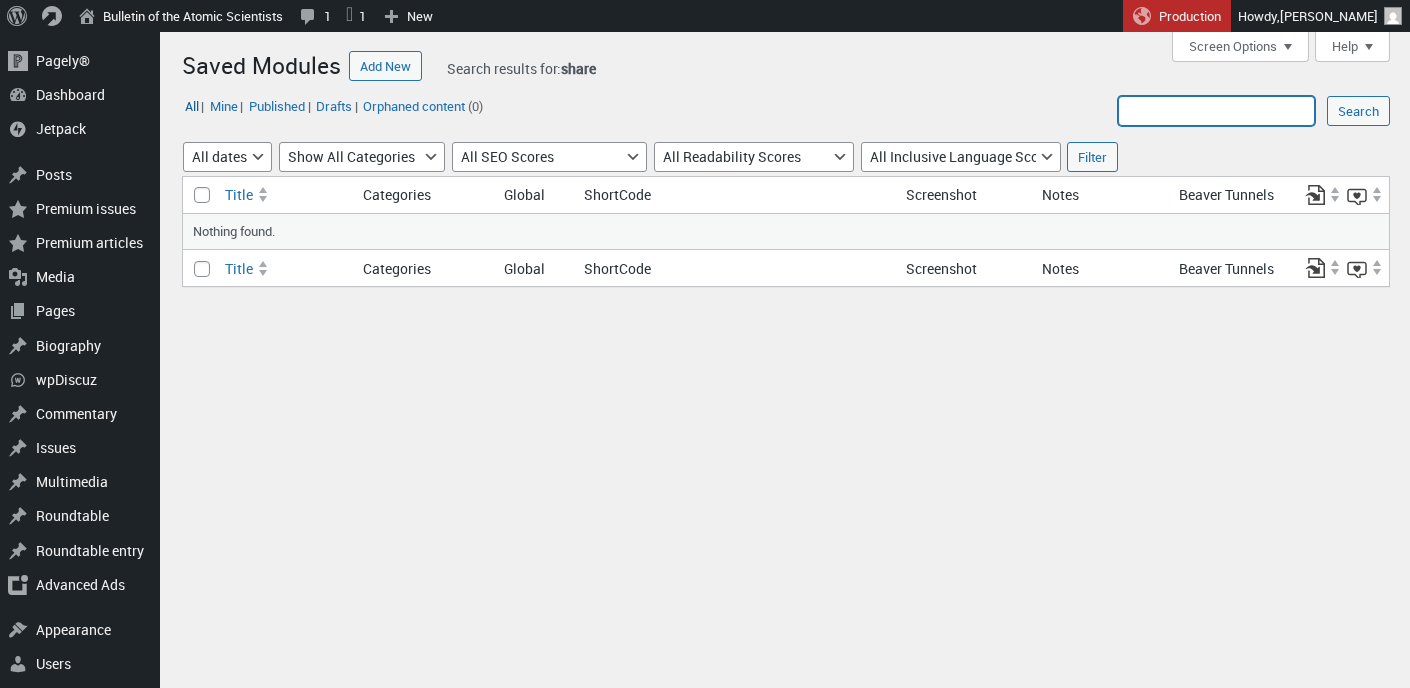 type 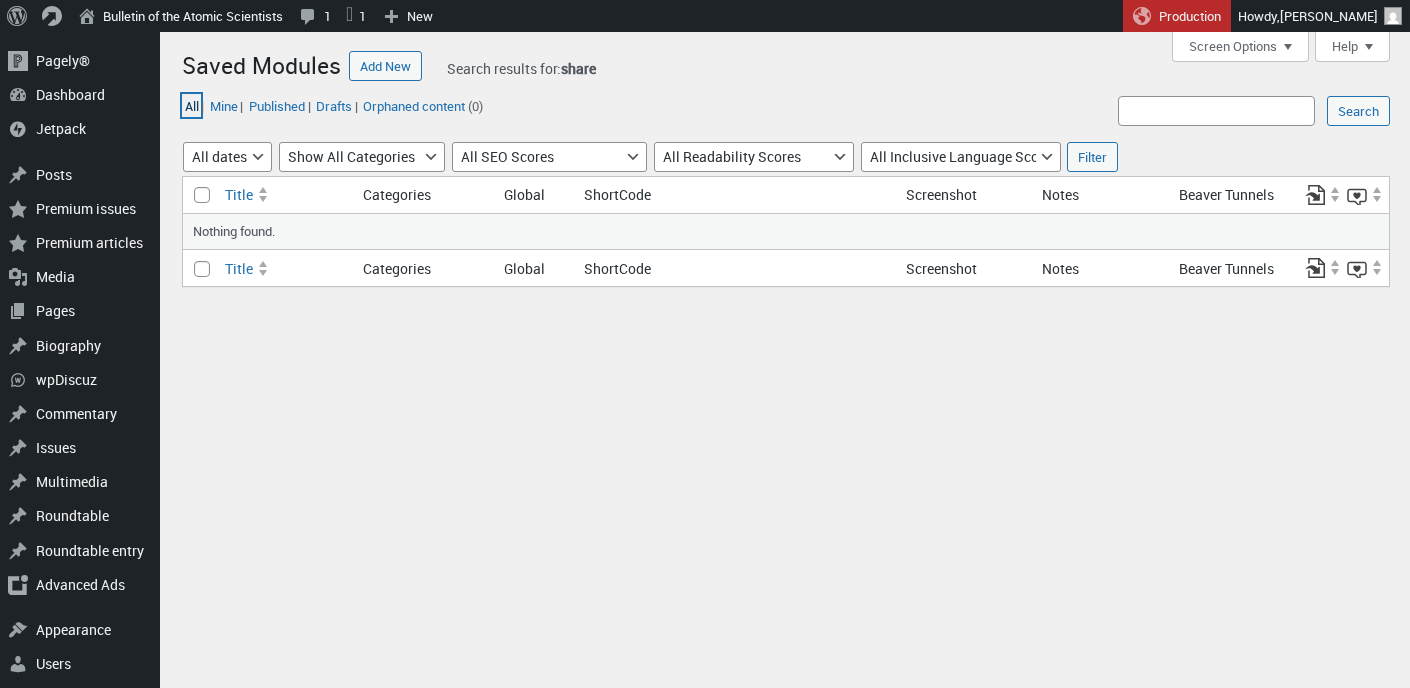 click on "All" at bounding box center (191, 105) 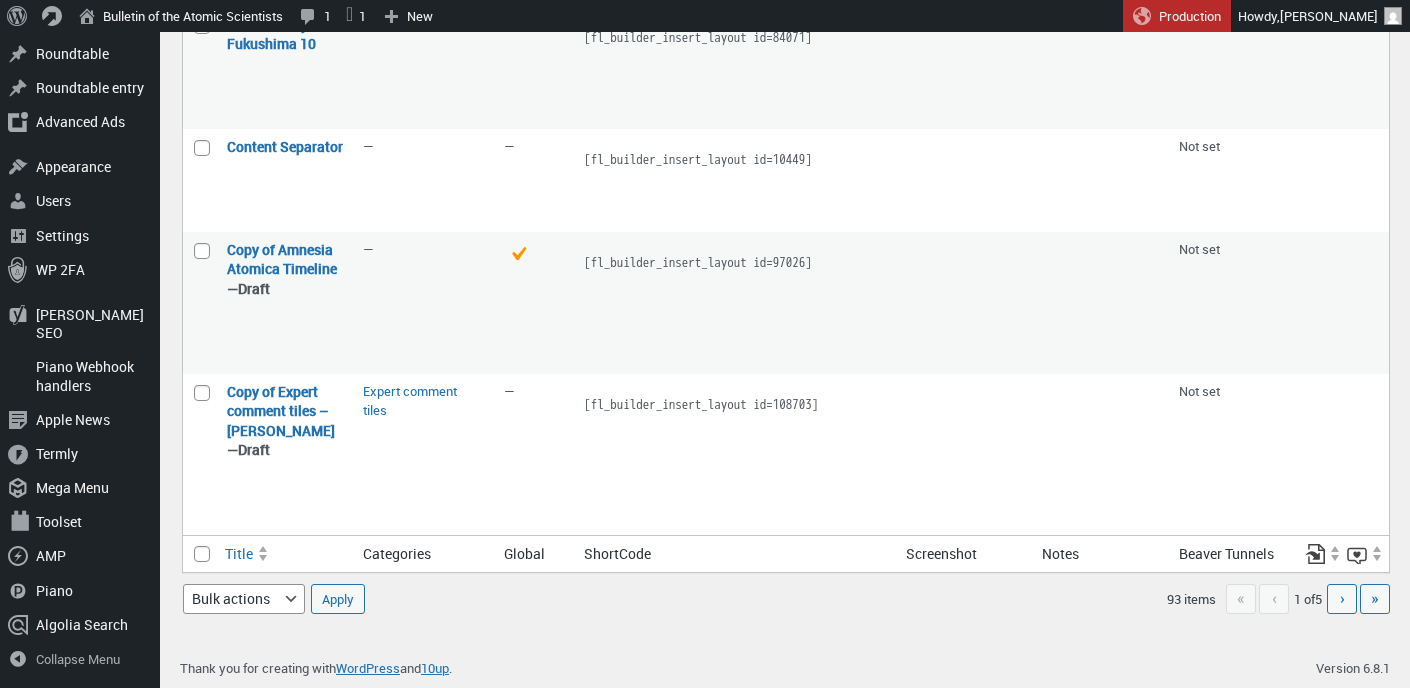 scroll, scrollTop: 2716, scrollLeft: 0, axis: vertical 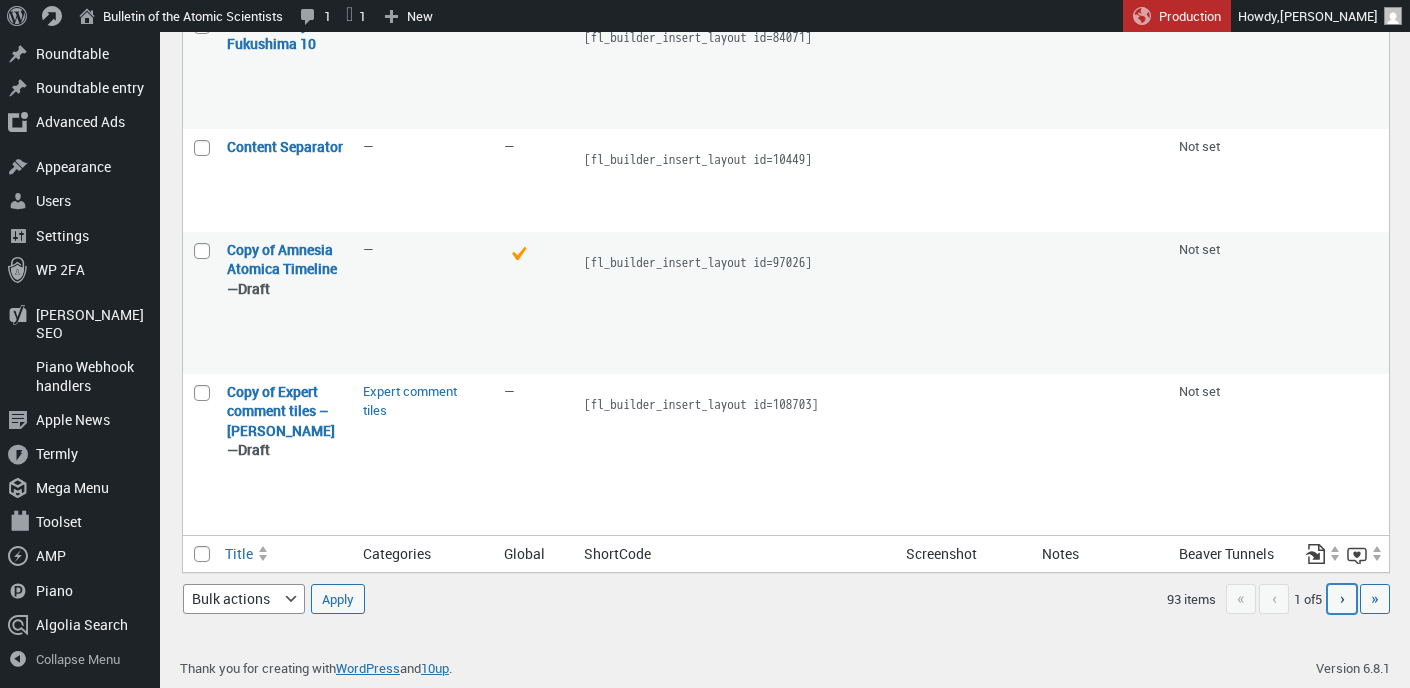 click on "›" at bounding box center (1342, 598) 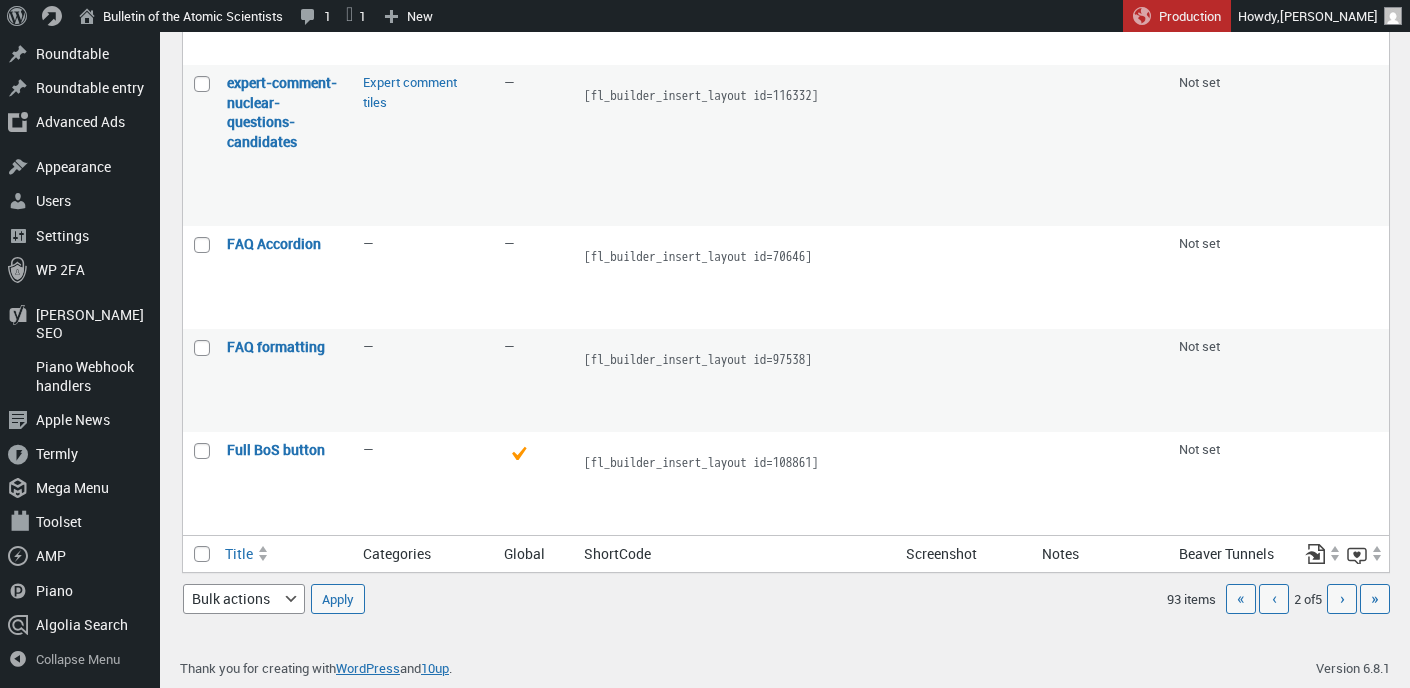 scroll, scrollTop: 2677, scrollLeft: 0, axis: vertical 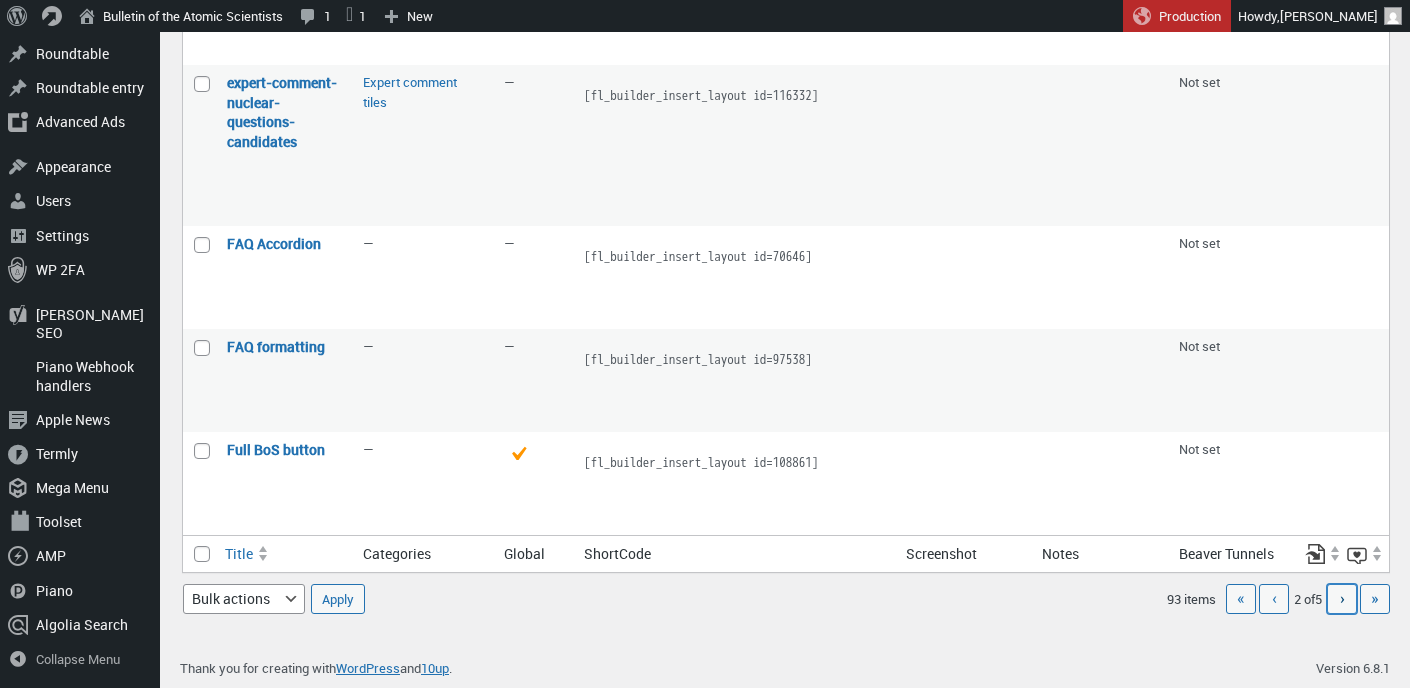 click on "Next page ›" at bounding box center [1342, 599] 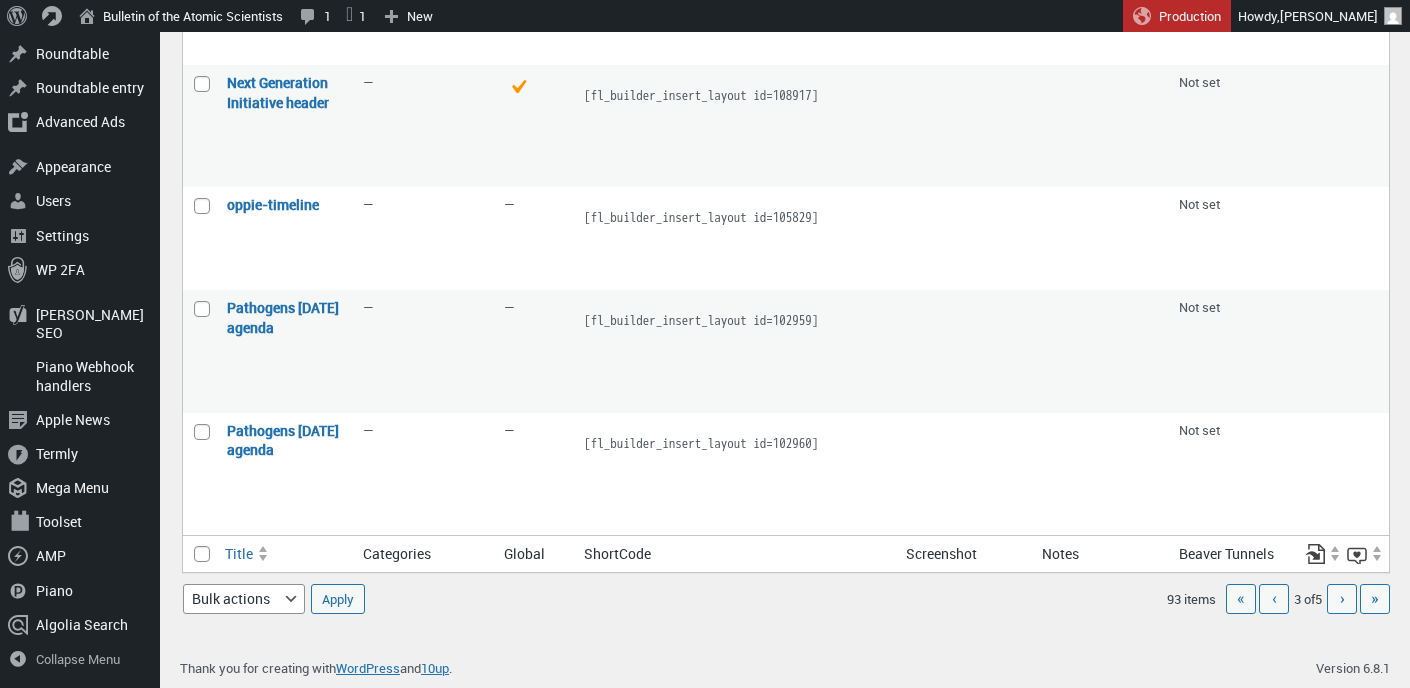 scroll, scrollTop: 2658, scrollLeft: 0, axis: vertical 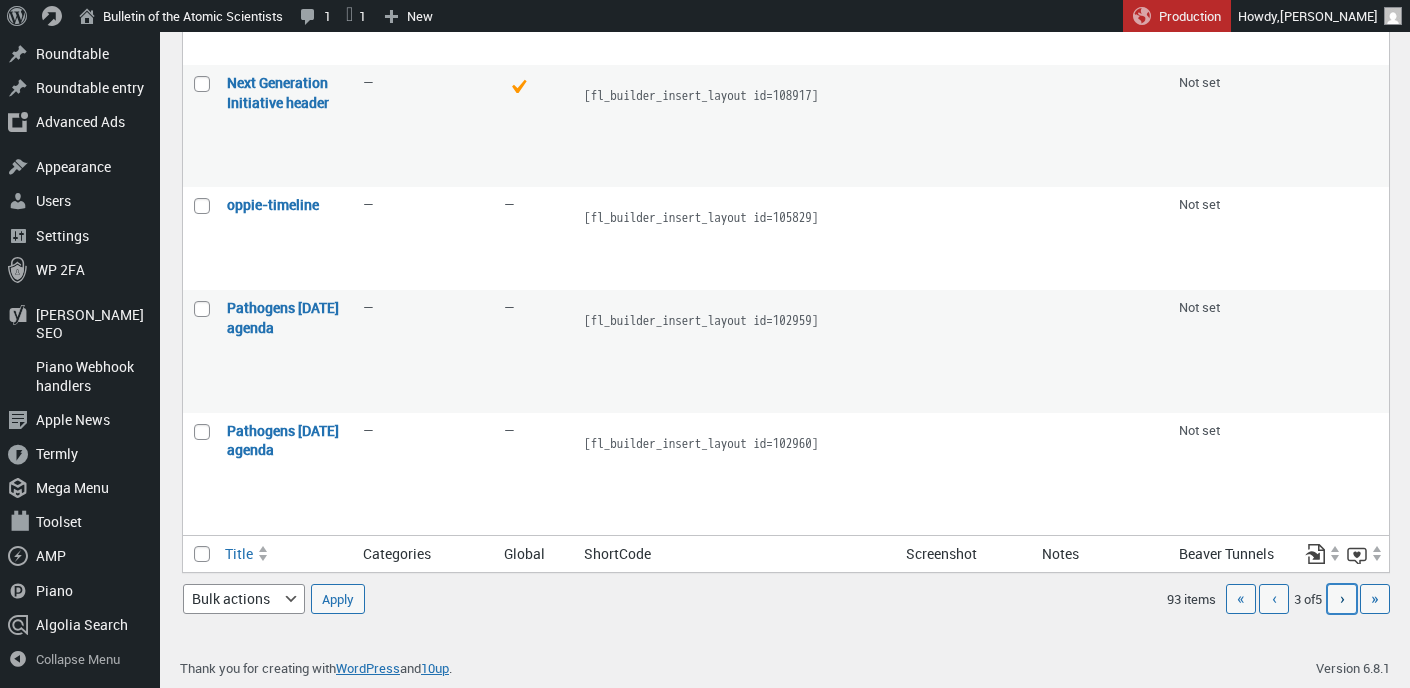 click on "›" at bounding box center [1342, 598] 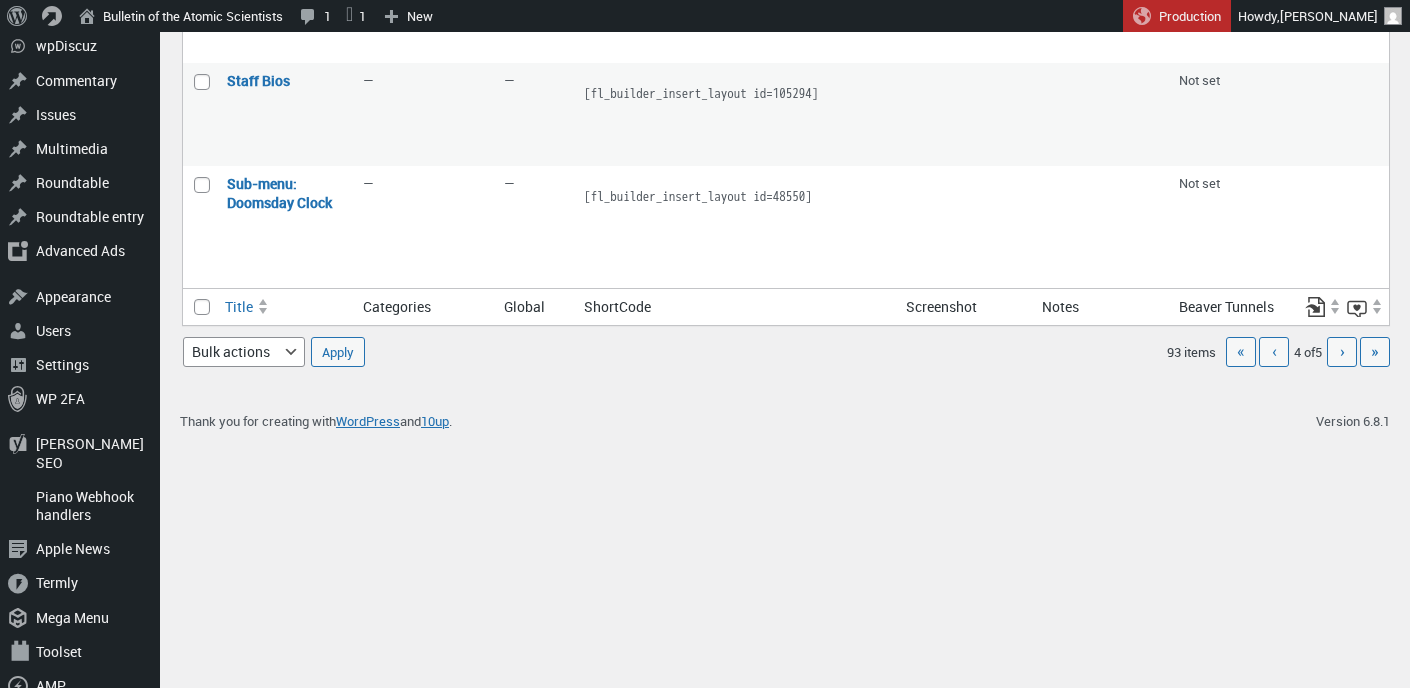 scroll, scrollTop: 2638, scrollLeft: 0, axis: vertical 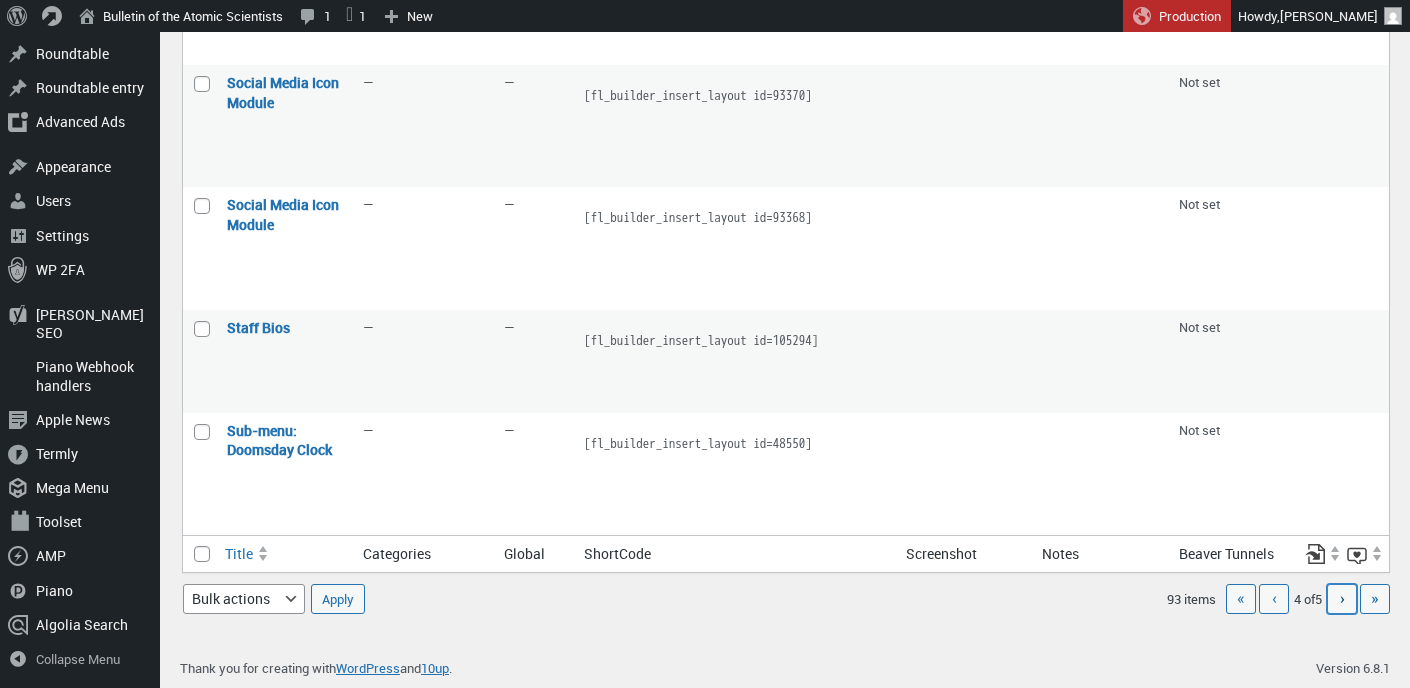 click on "Next page ›" at bounding box center [1342, 599] 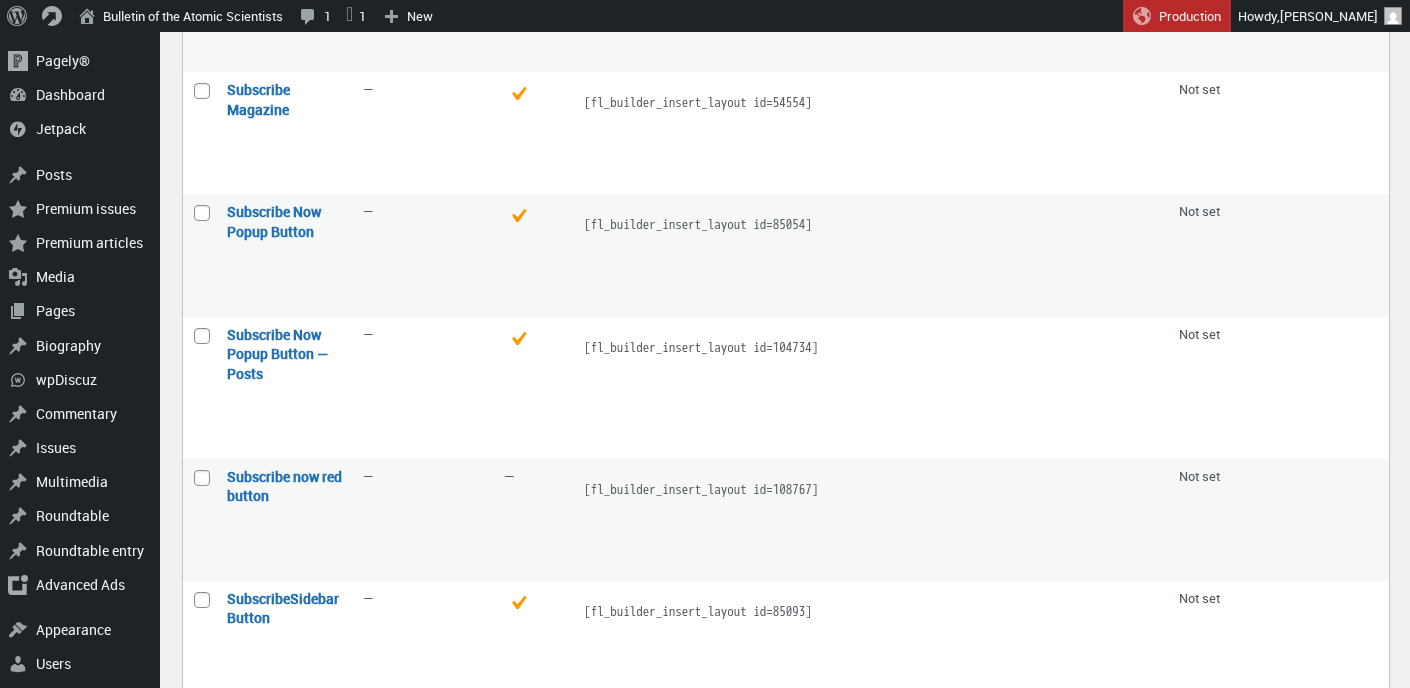 scroll, scrollTop: 0, scrollLeft: 0, axis: both 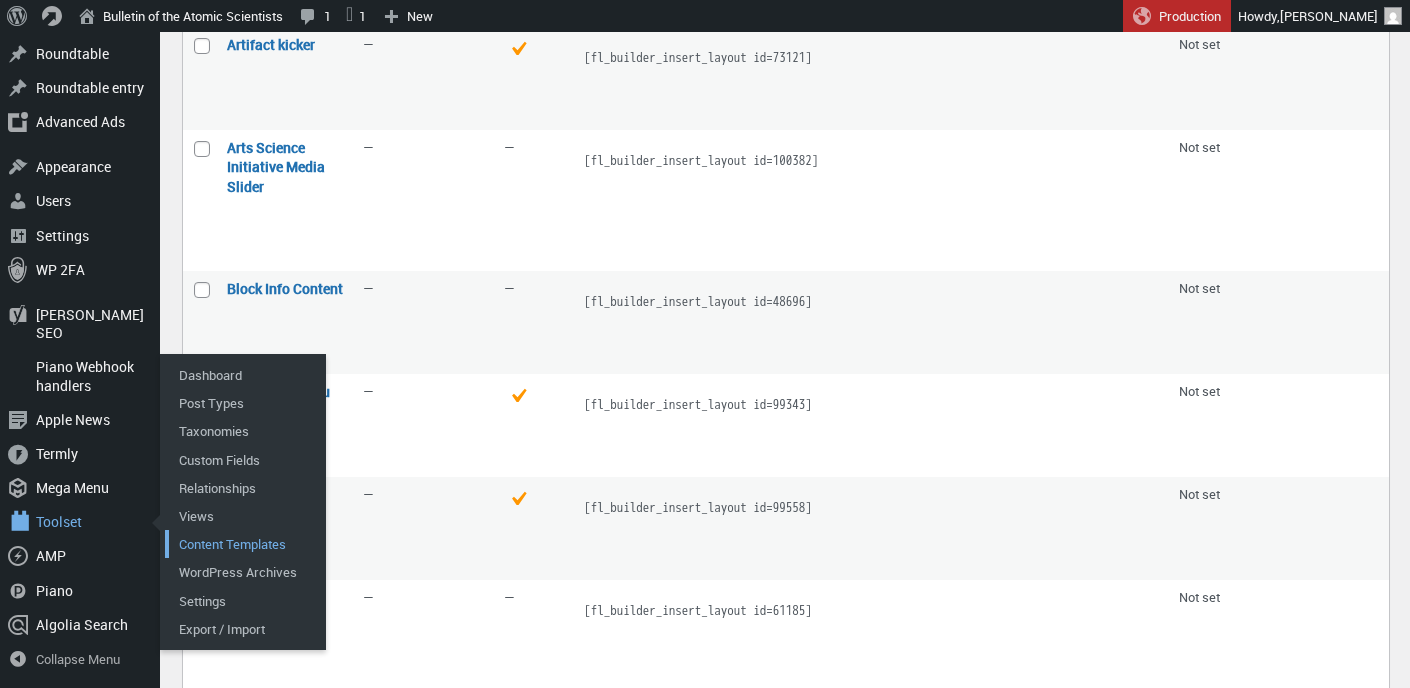 click on "Content Templates" at bounding box center (245, 544) 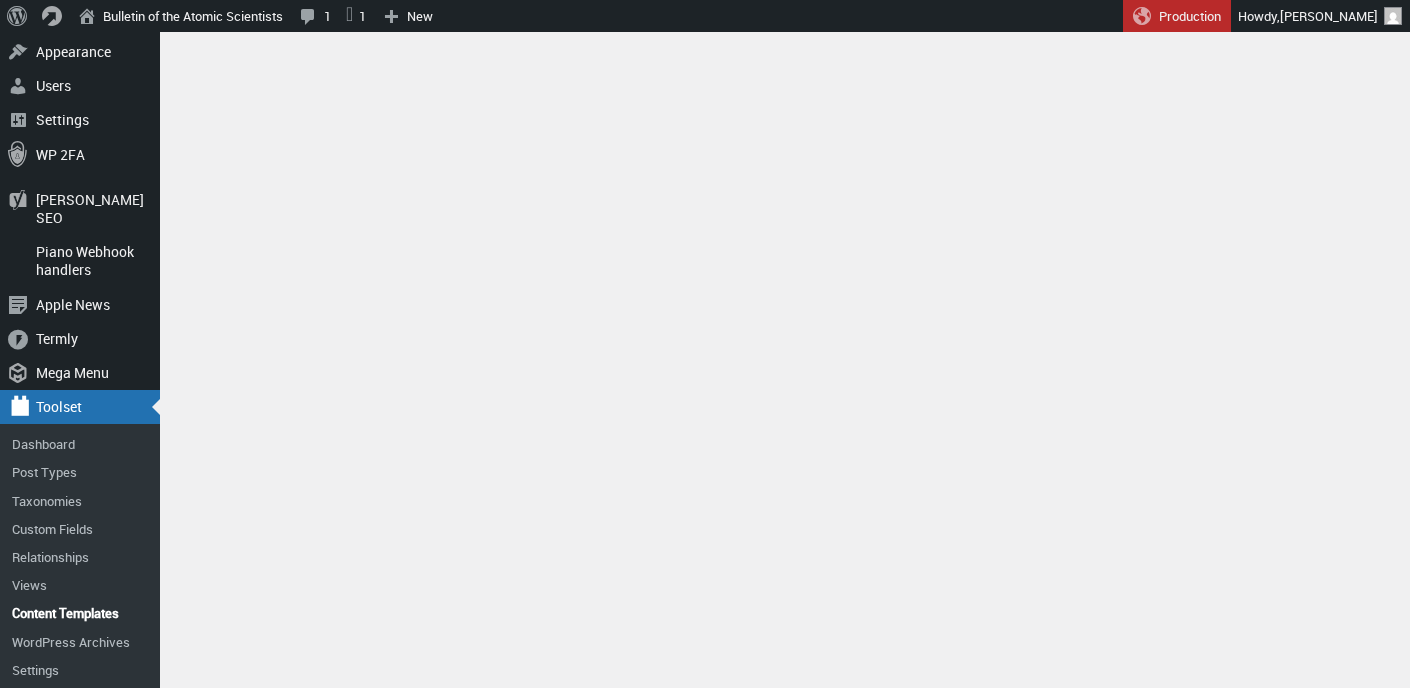 scroll, scrollTop: 631, scrollLeft: 0, axis: vertical 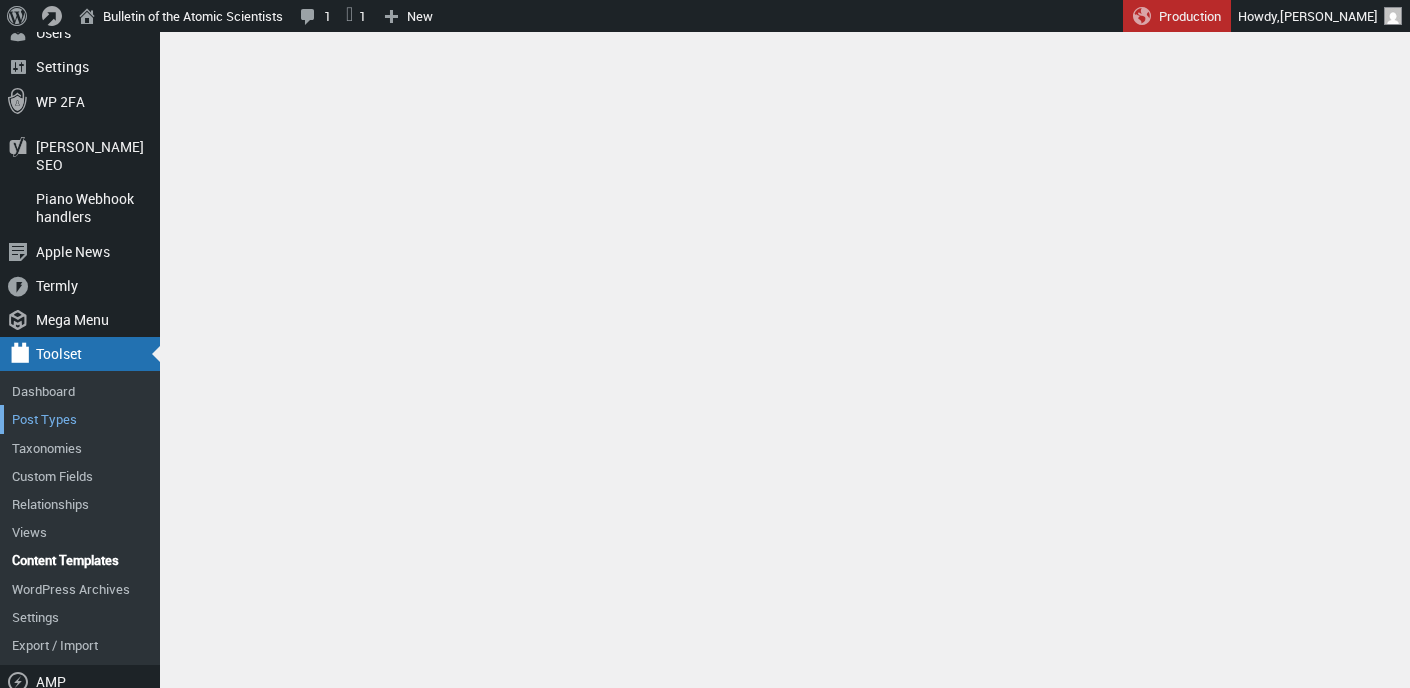 click on "Post Types" at bounding box center (80, 419) 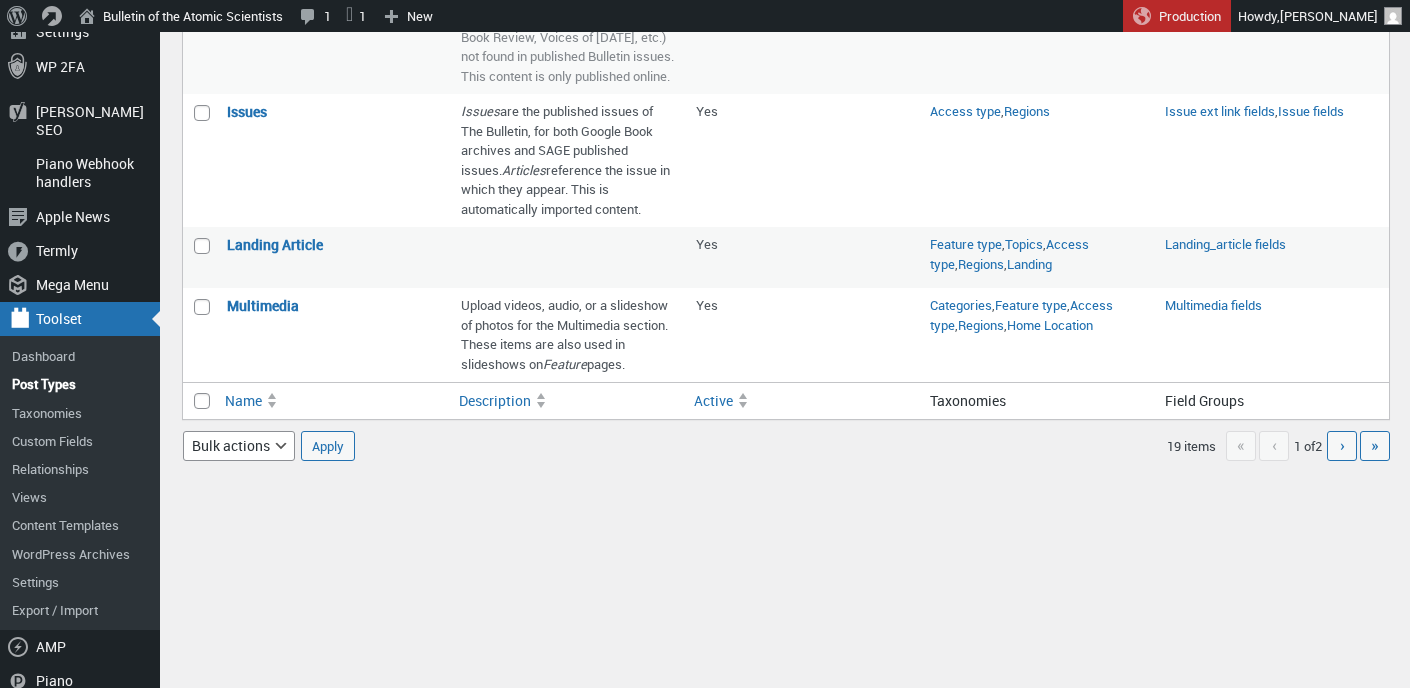 scroll, scrollTop: 671, scrollLeft: 0, axis: vertical 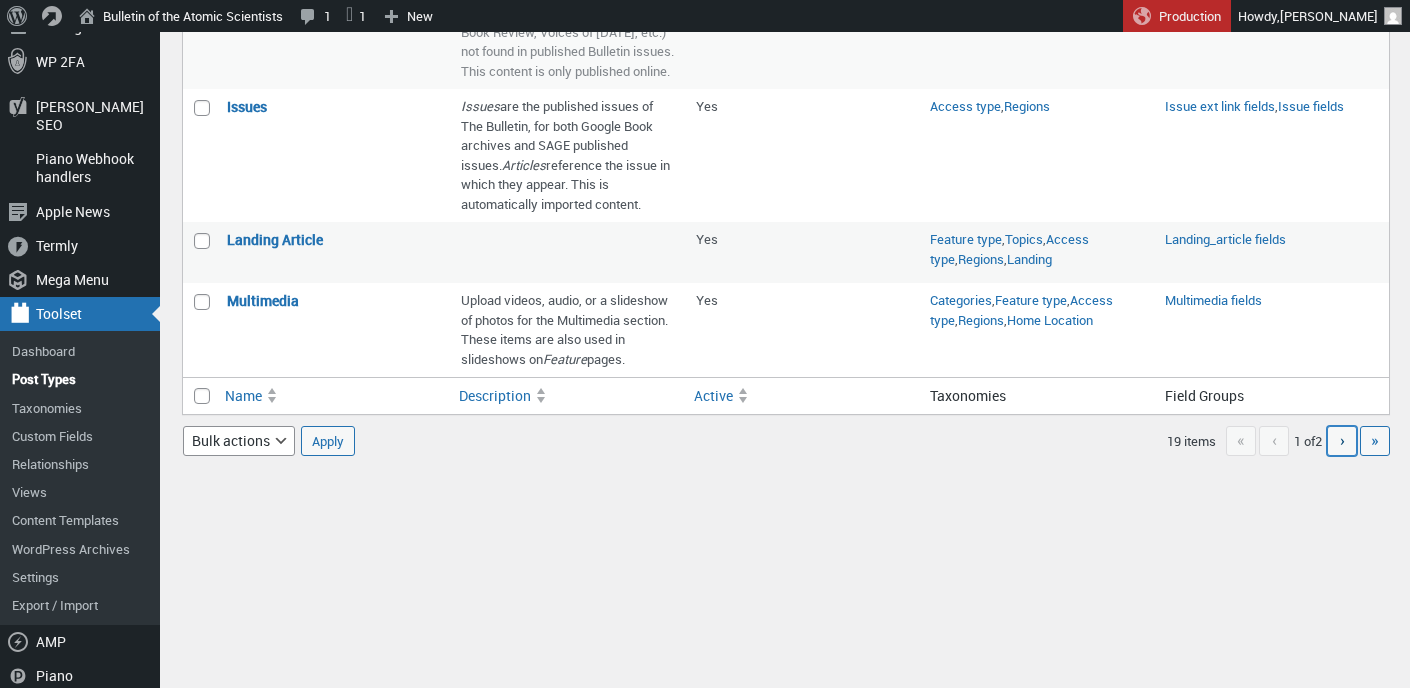 click on "›" at bounding box center [1342, 440] 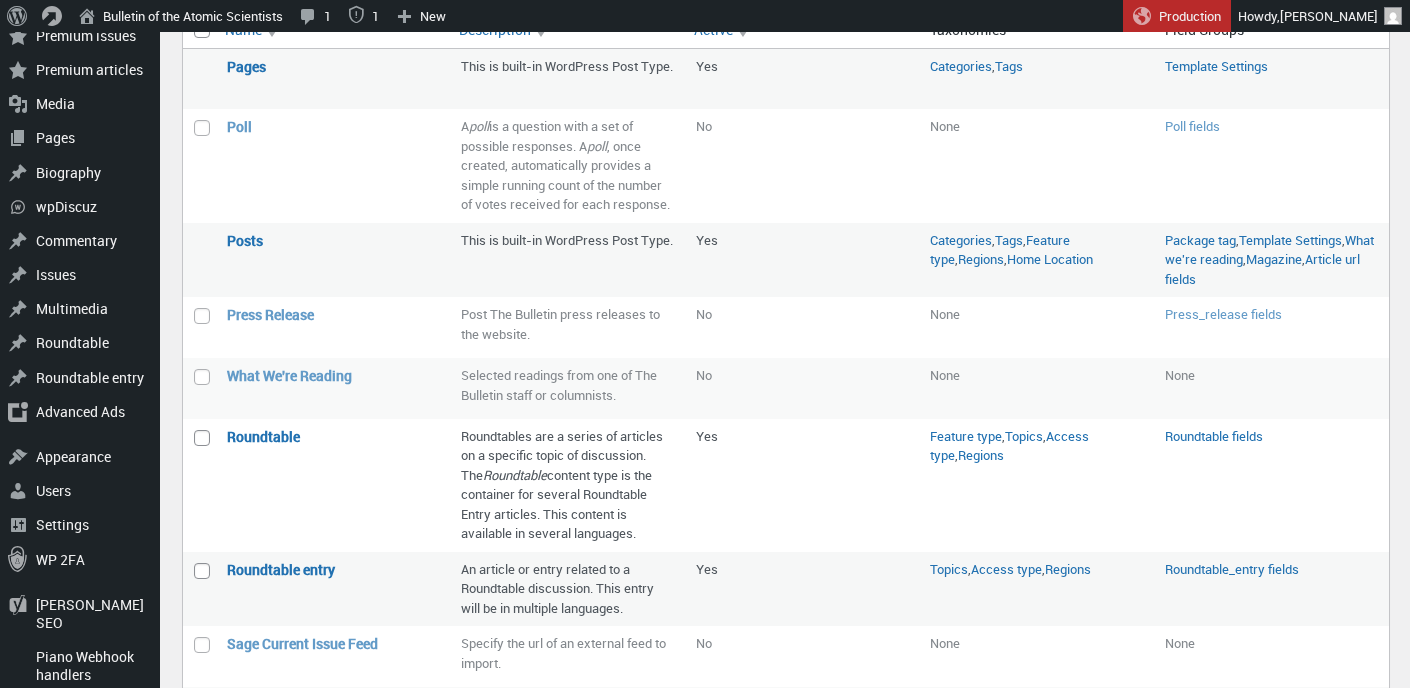 scroll, scrollTop: 175, scrollLeft: 0, axis: vertical 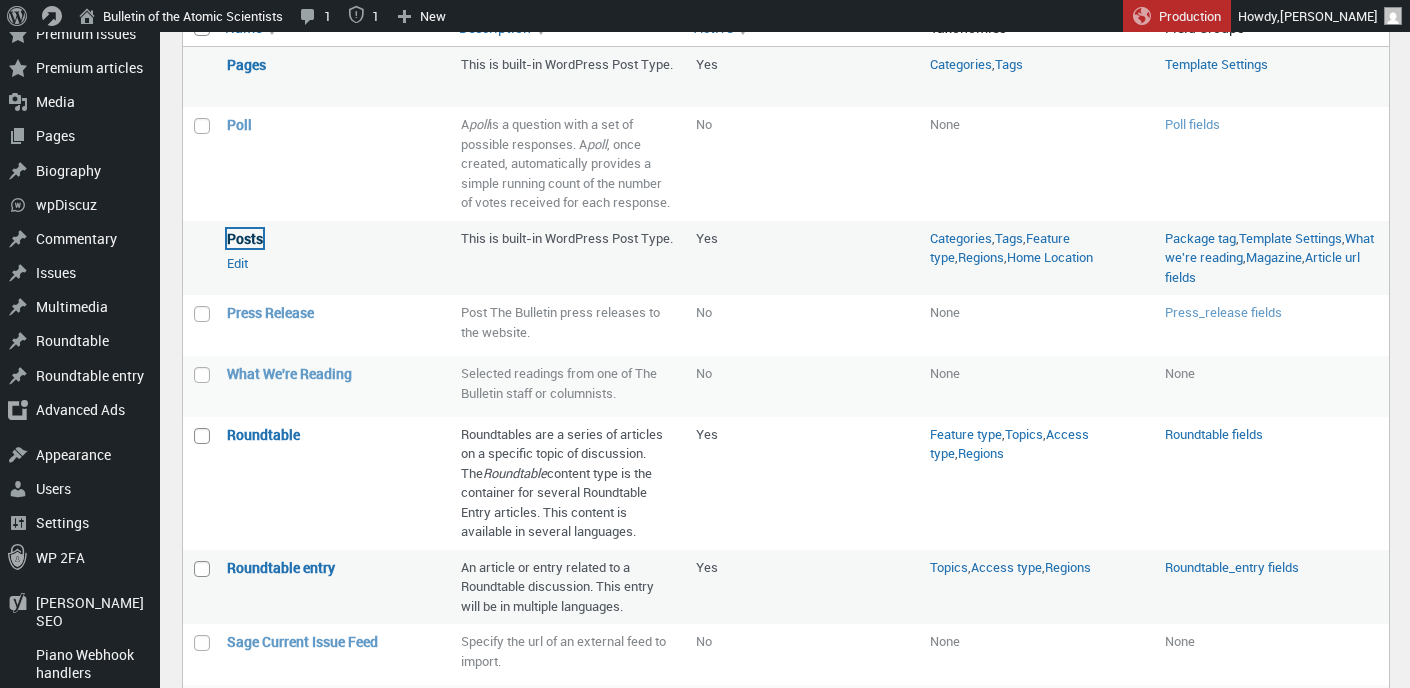 click on "Posts" at bounding box center [245, 238] 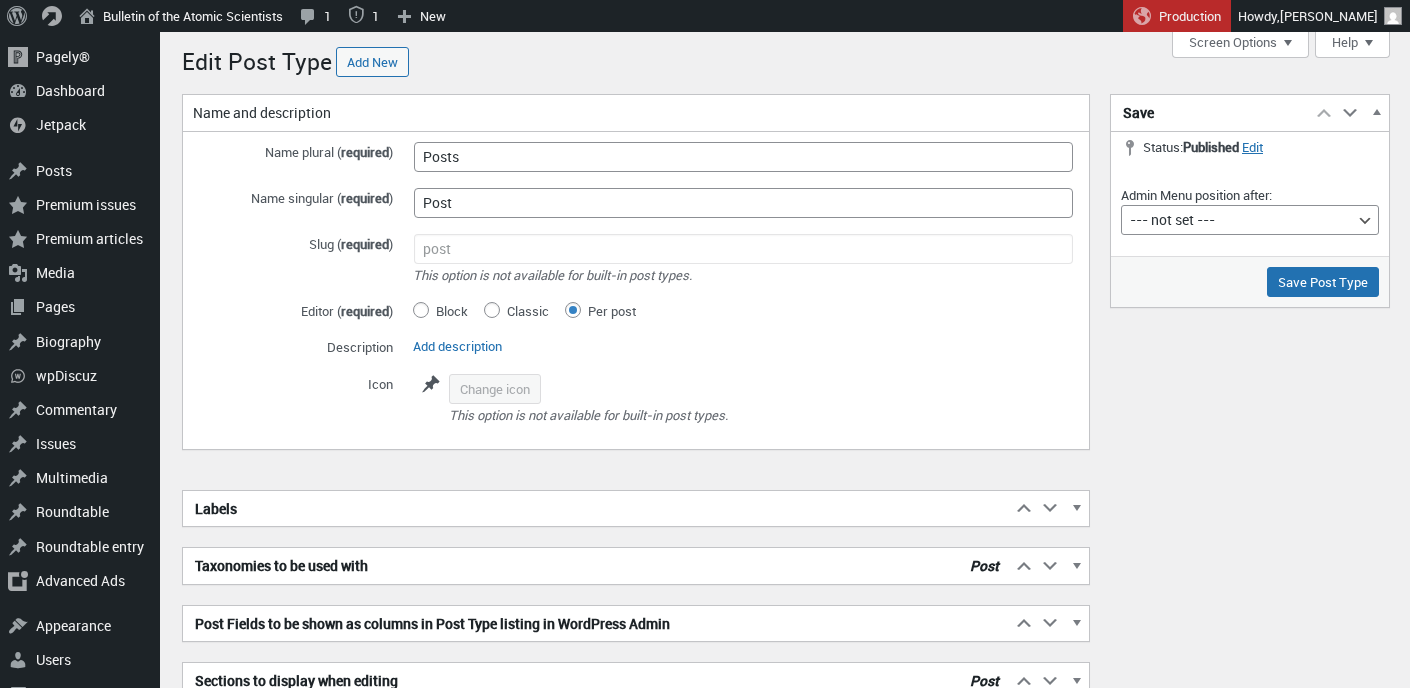 scroll, scrollTop: 0, scrollLeft: 0, axis: both 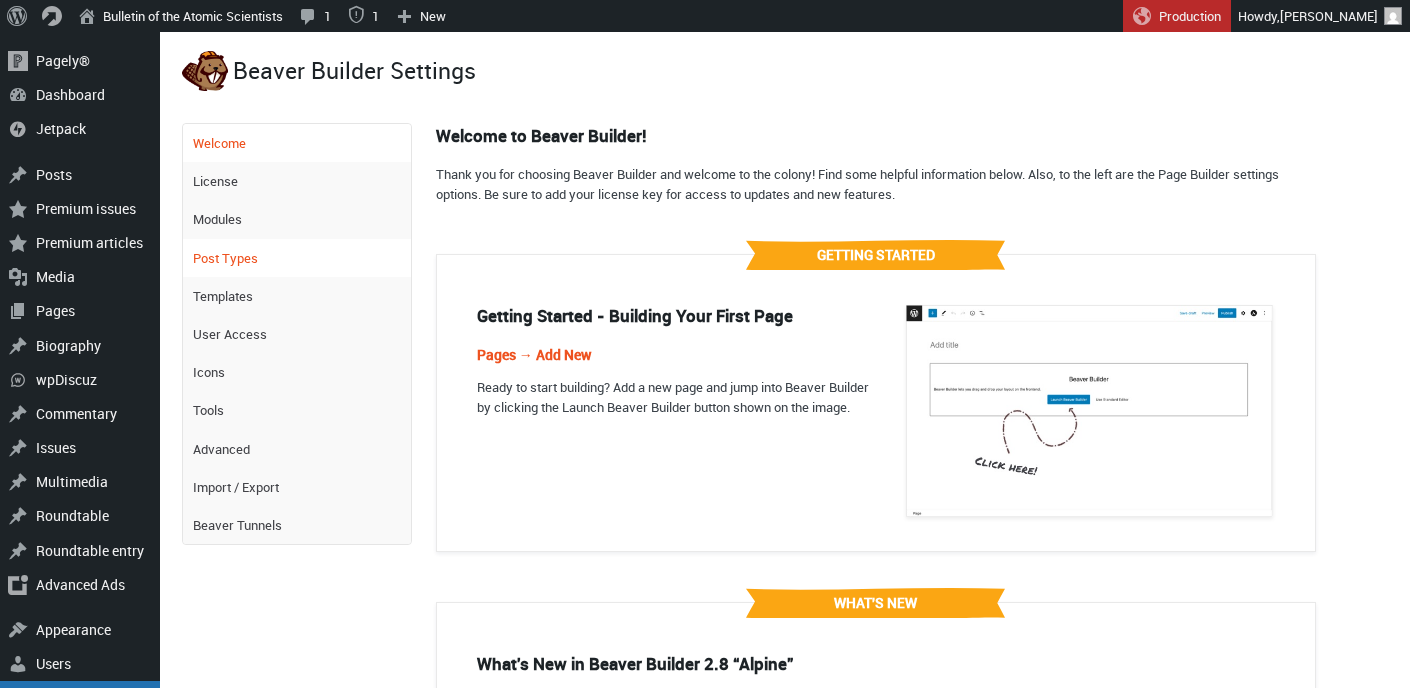 click on "Post Types" at bounding box center (297, 258) 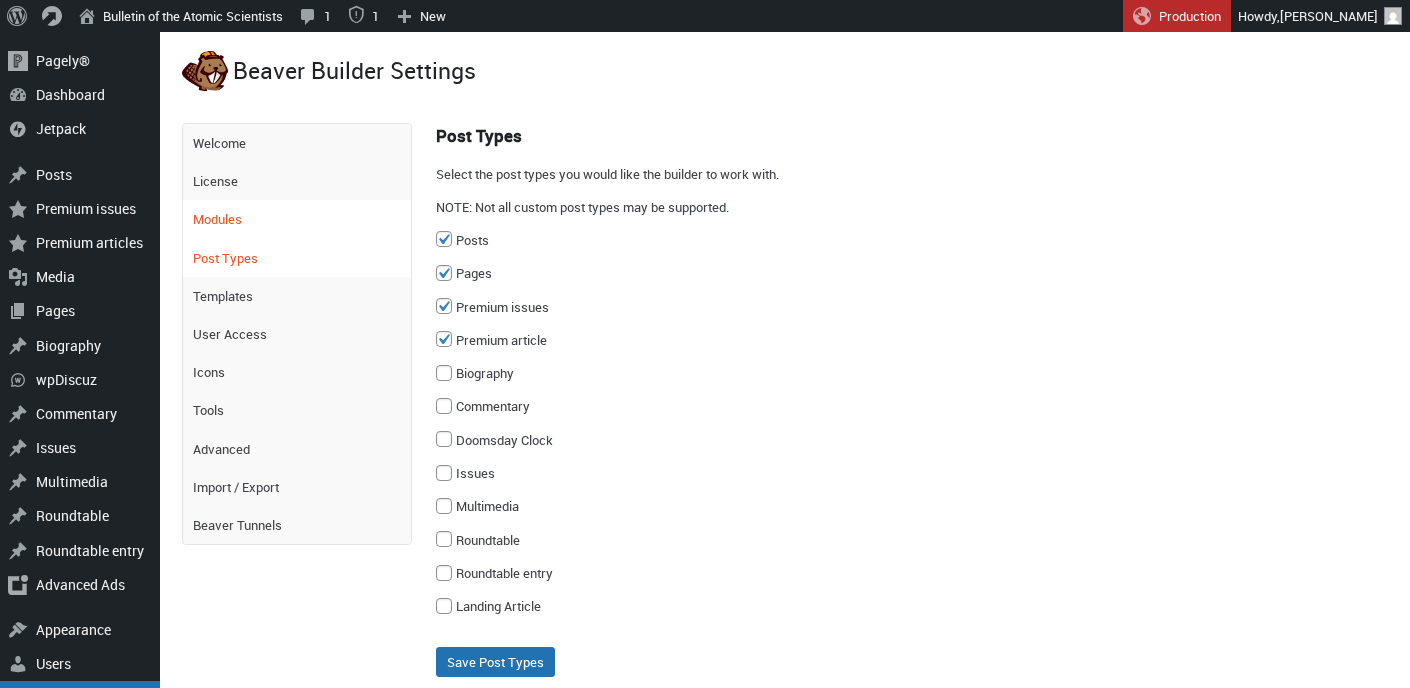 click on "Modules" at bounding box center [297, 219] 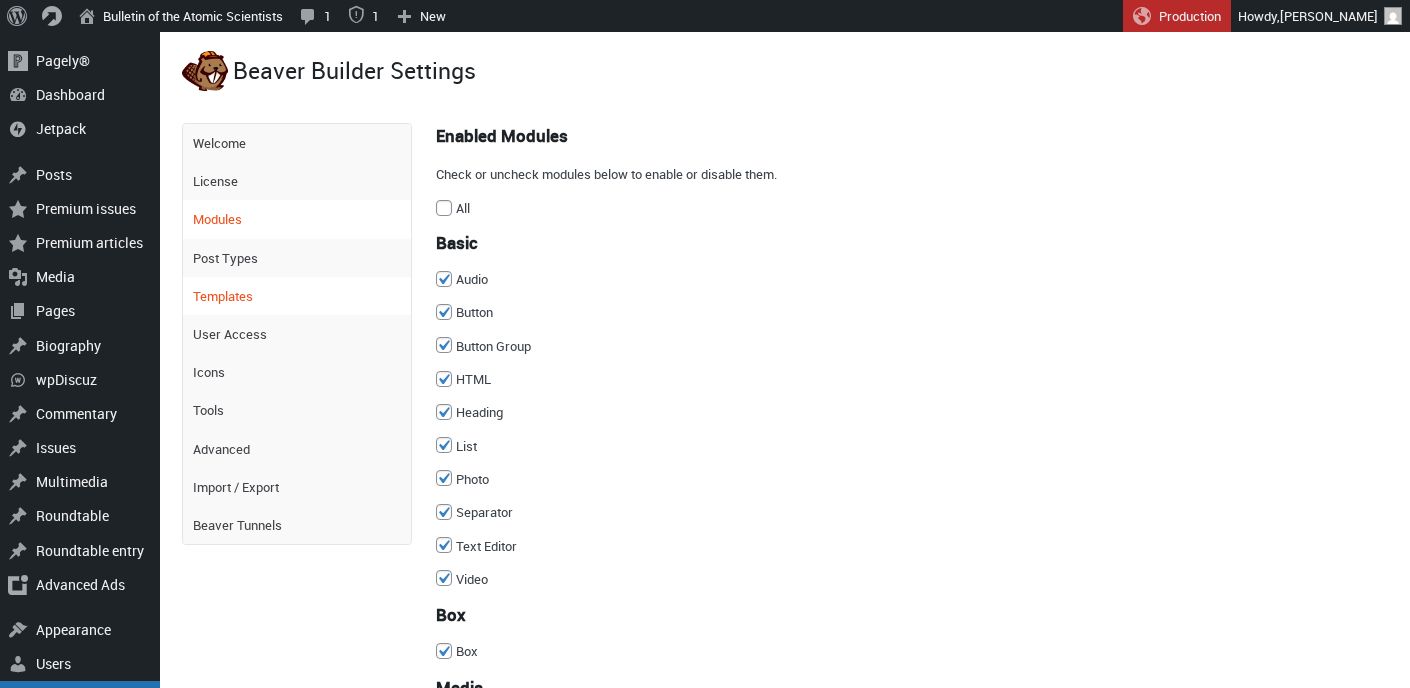 click on "Templates" at bounding box center (297, 296) 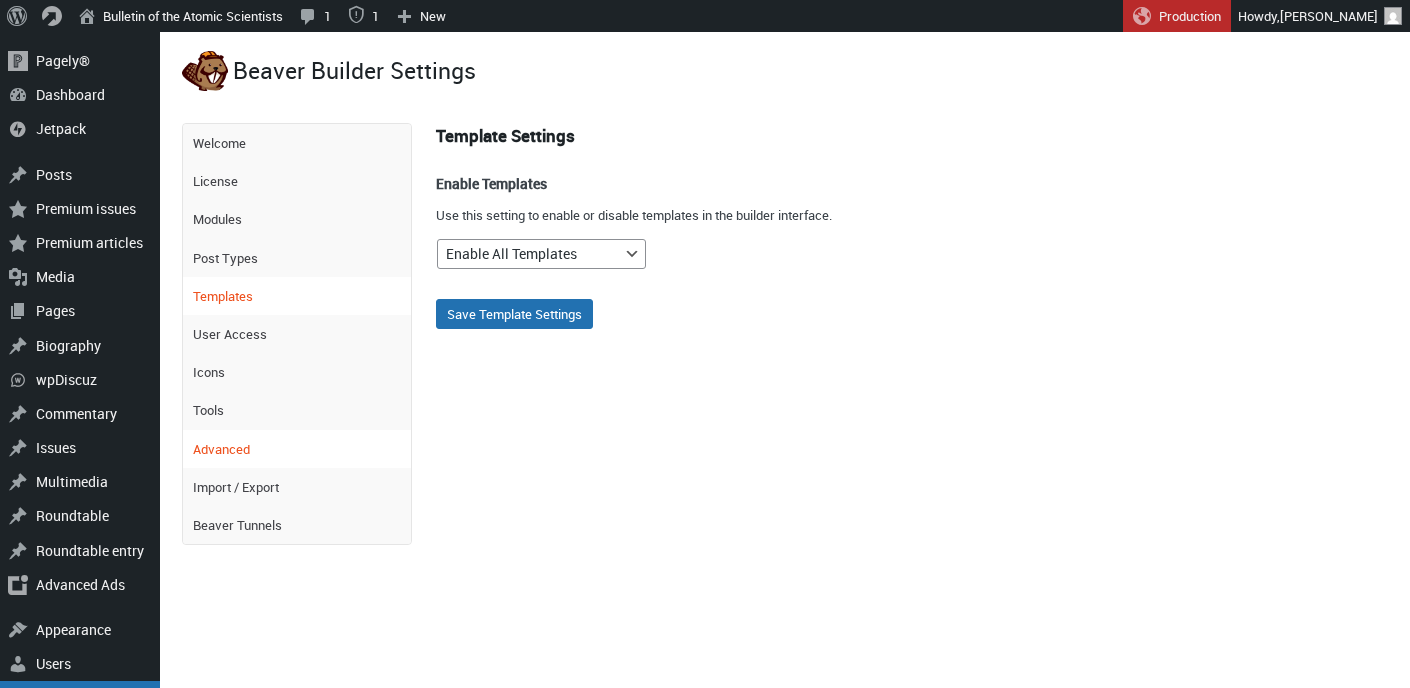 click on "Advanced" at bounding box center (297, 449) 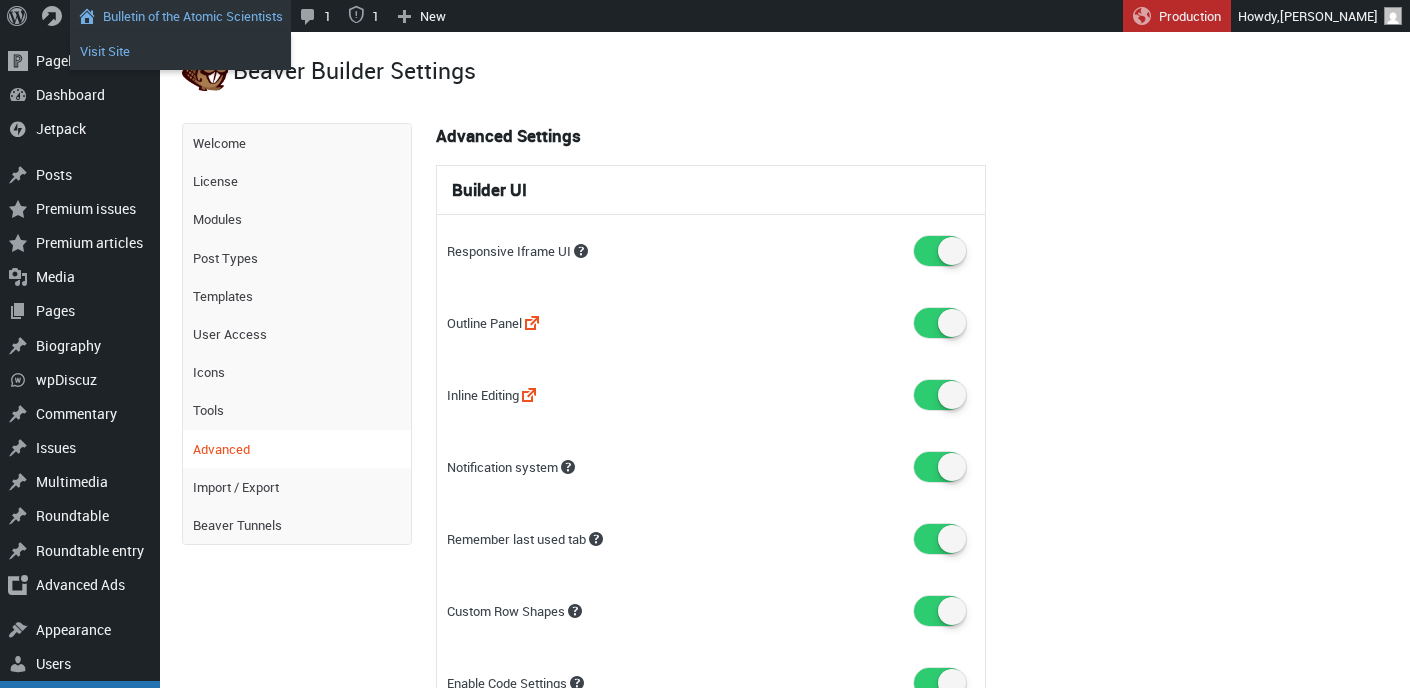 click on "Visit Site" at bounding box center [180, 51] 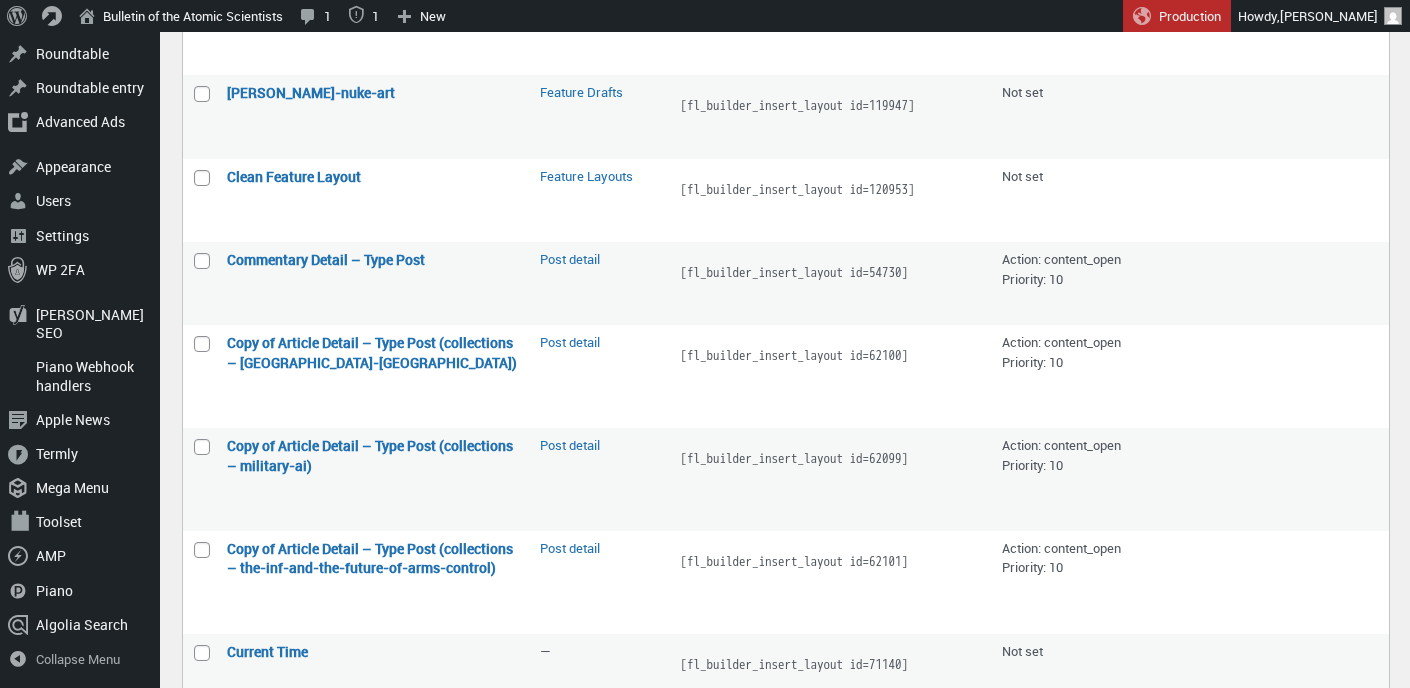 scroll, scrollTop: 1488, scrollLeft: 0, axis: vertical 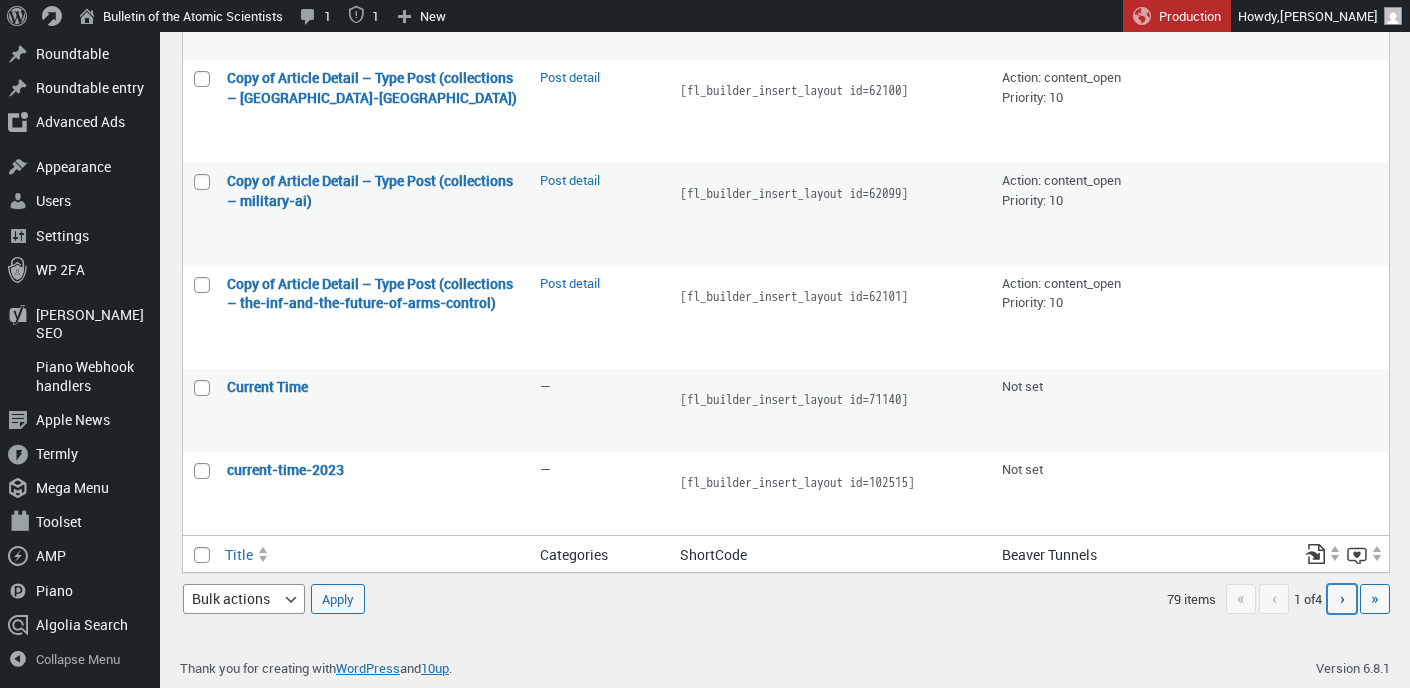click on "›" at bounding box center (1342, 598) 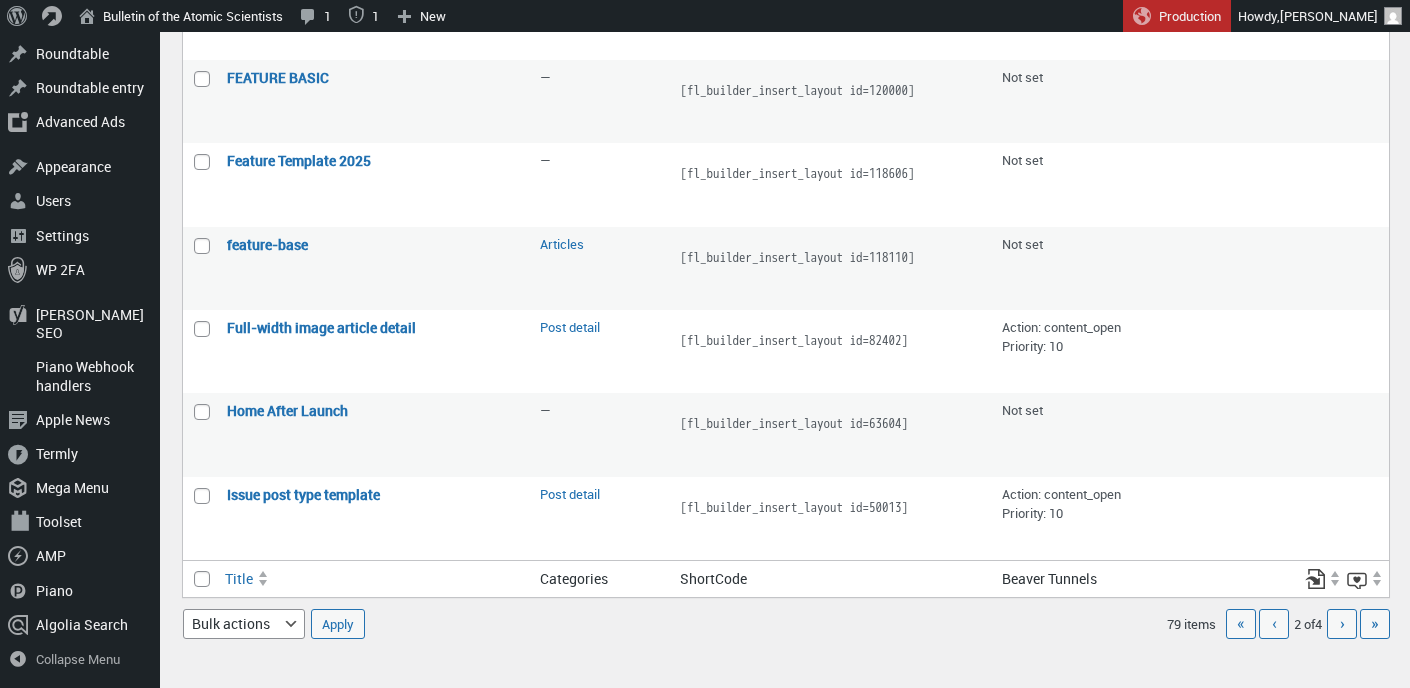 scroll, scrollTop: 1410, scrollLeft: 0, axis: vertical 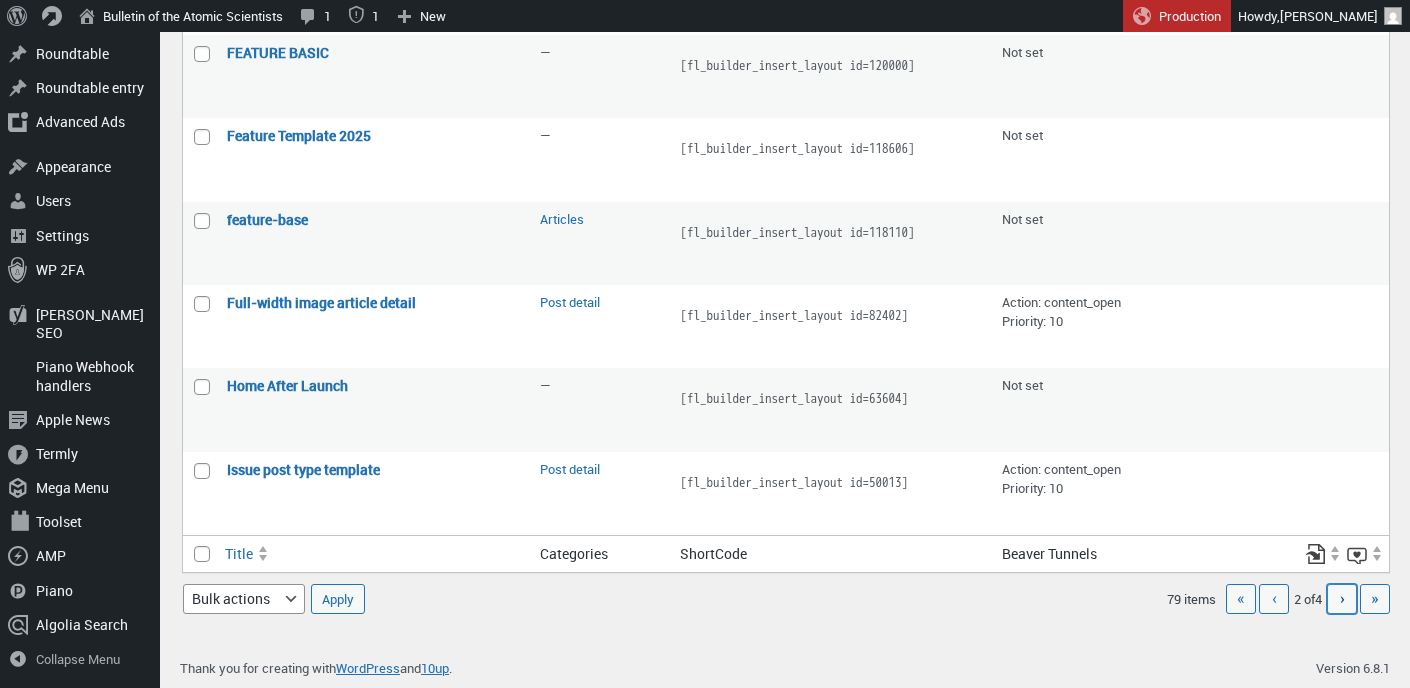 click on "Next page ›" at bounding box center [1342, 599] 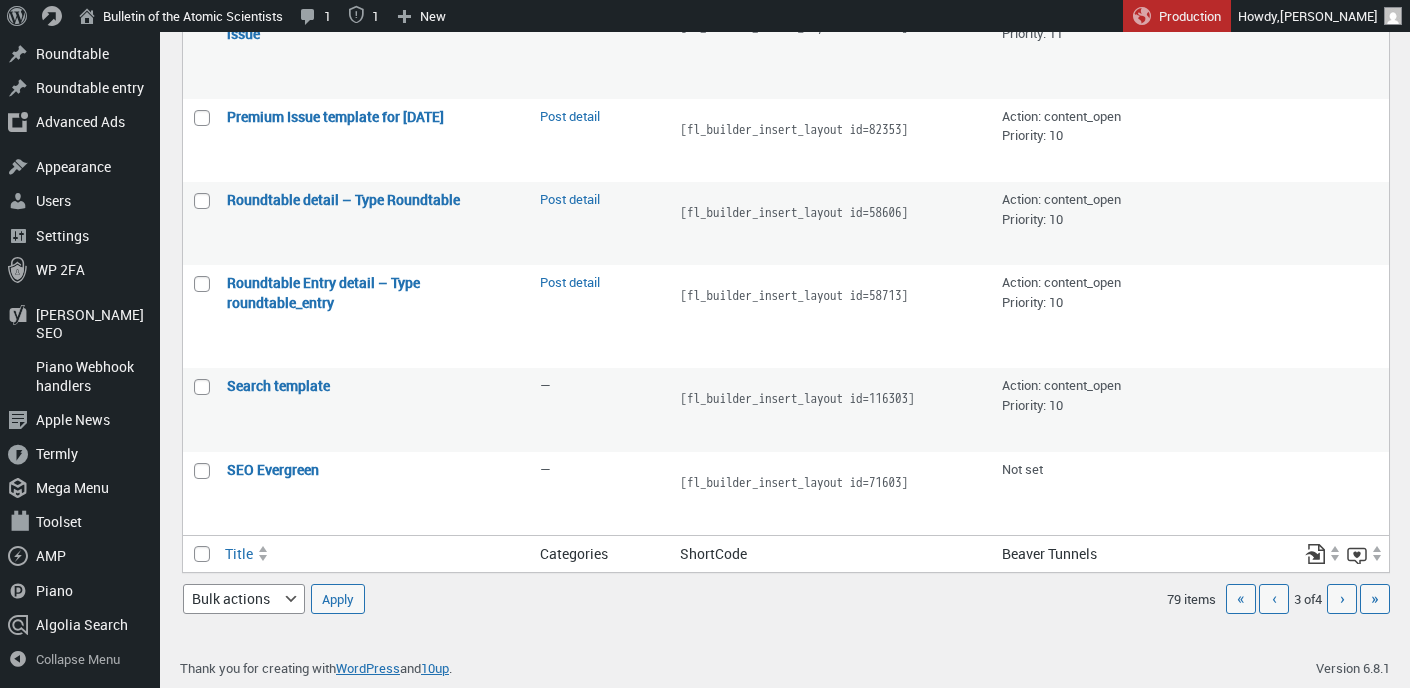scroll, scrollTop: 1449, scrollLeft: 0, axis: vertical 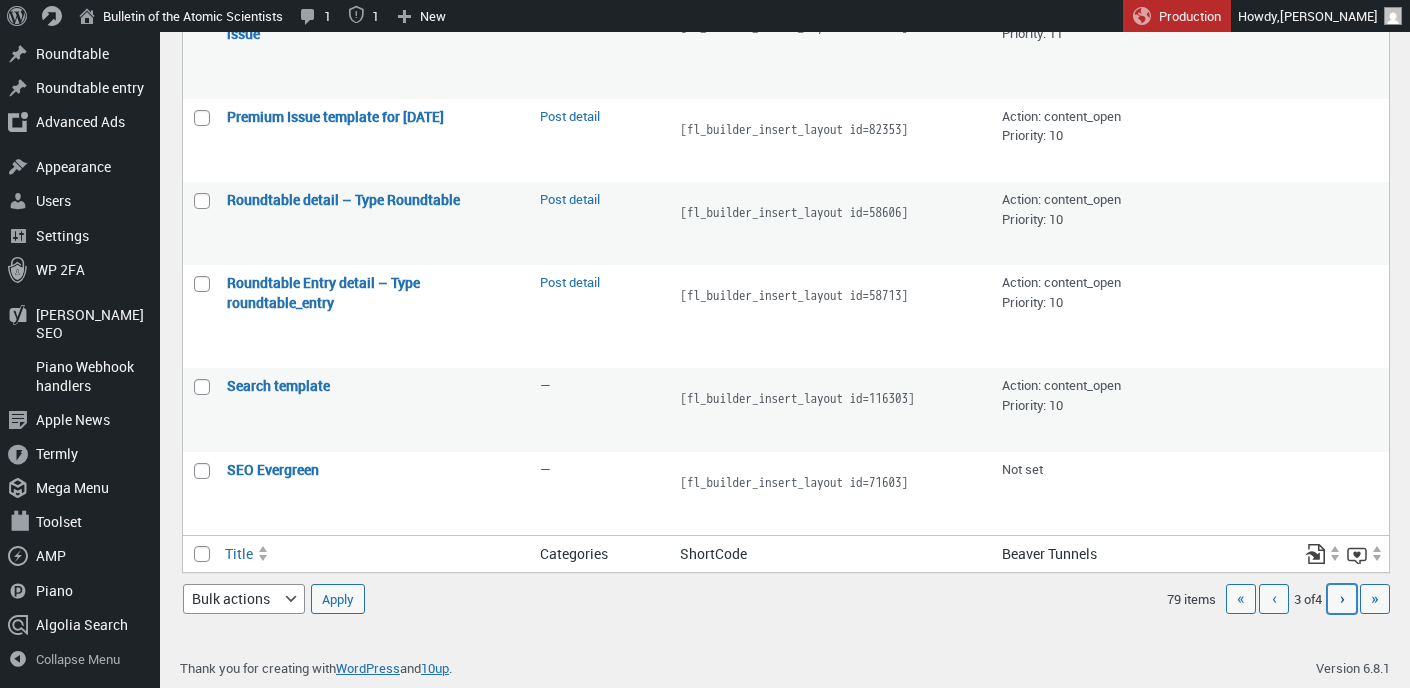 click on "›" at bounding box center [1342, 598] 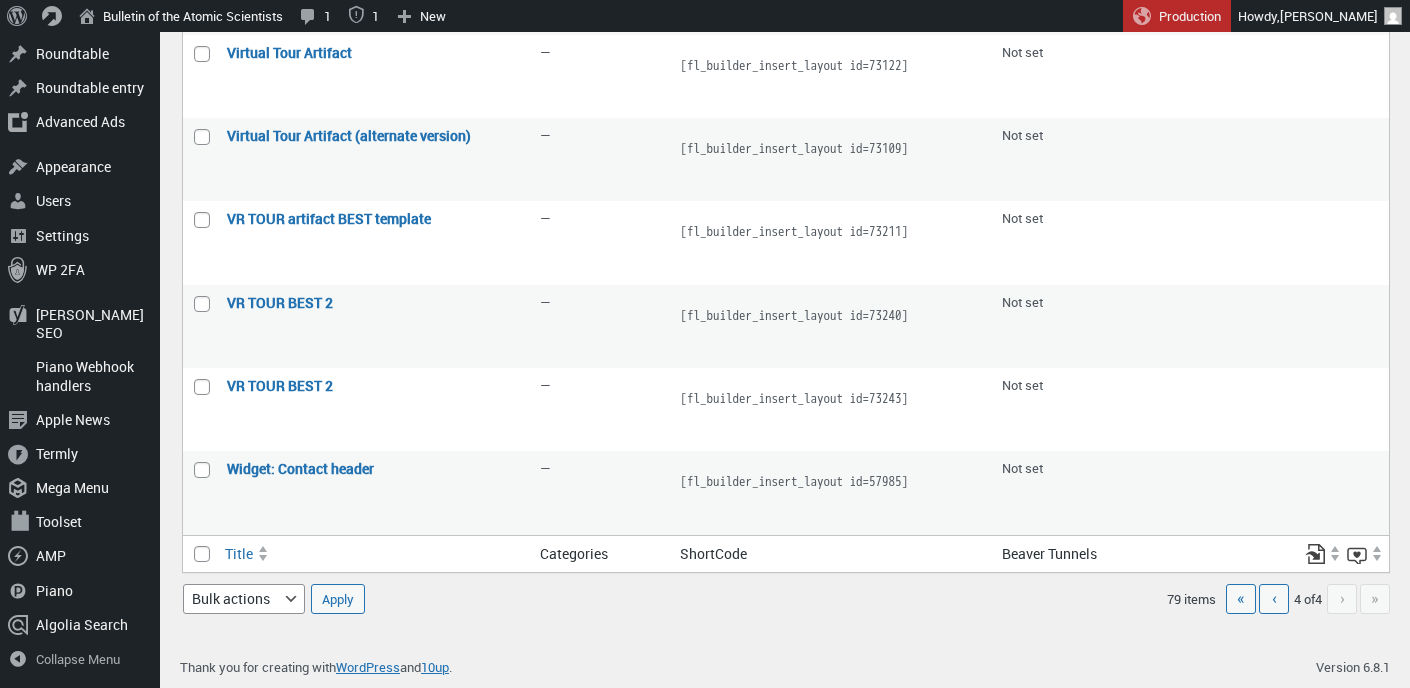 scroll, scrollTop: 1326, scrollLeft: 0, axis: vertical 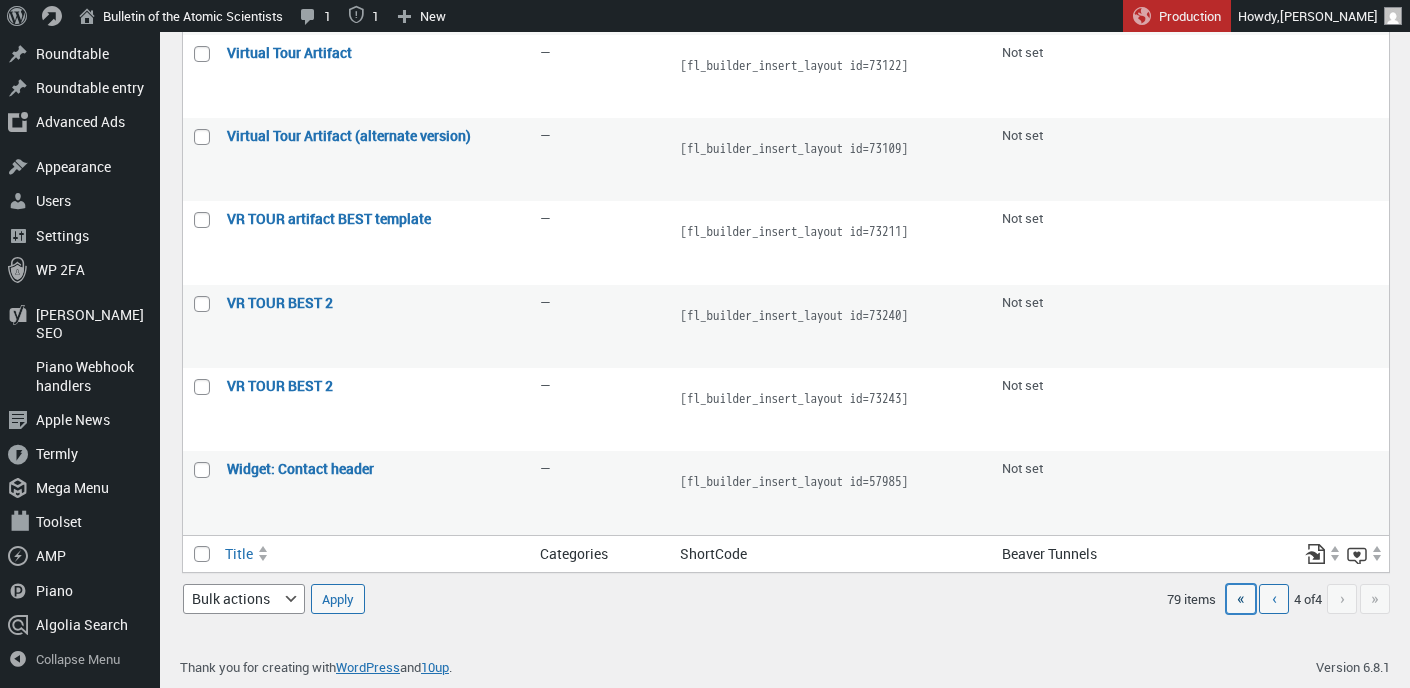 click on "«" at bounding box center (1241, 598) 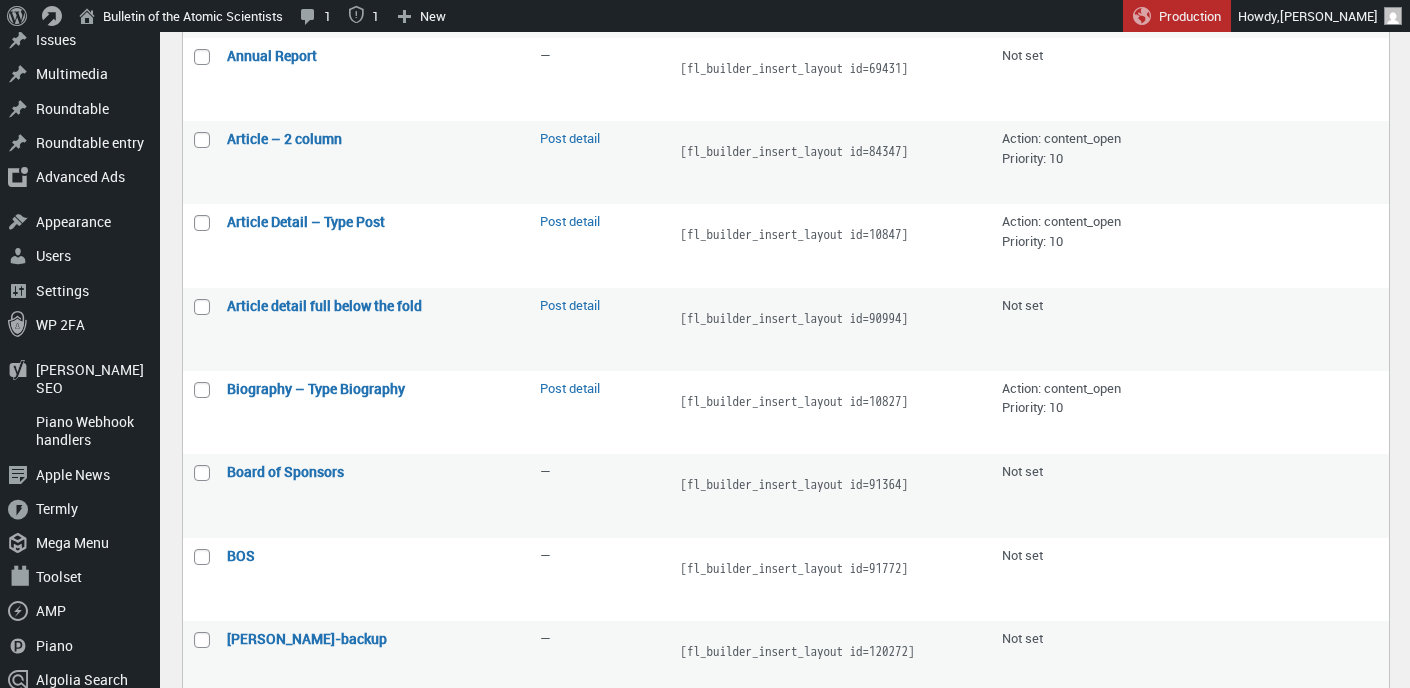 scroll, scrollTop: 467, scrollLeft: 0, axis: vertical 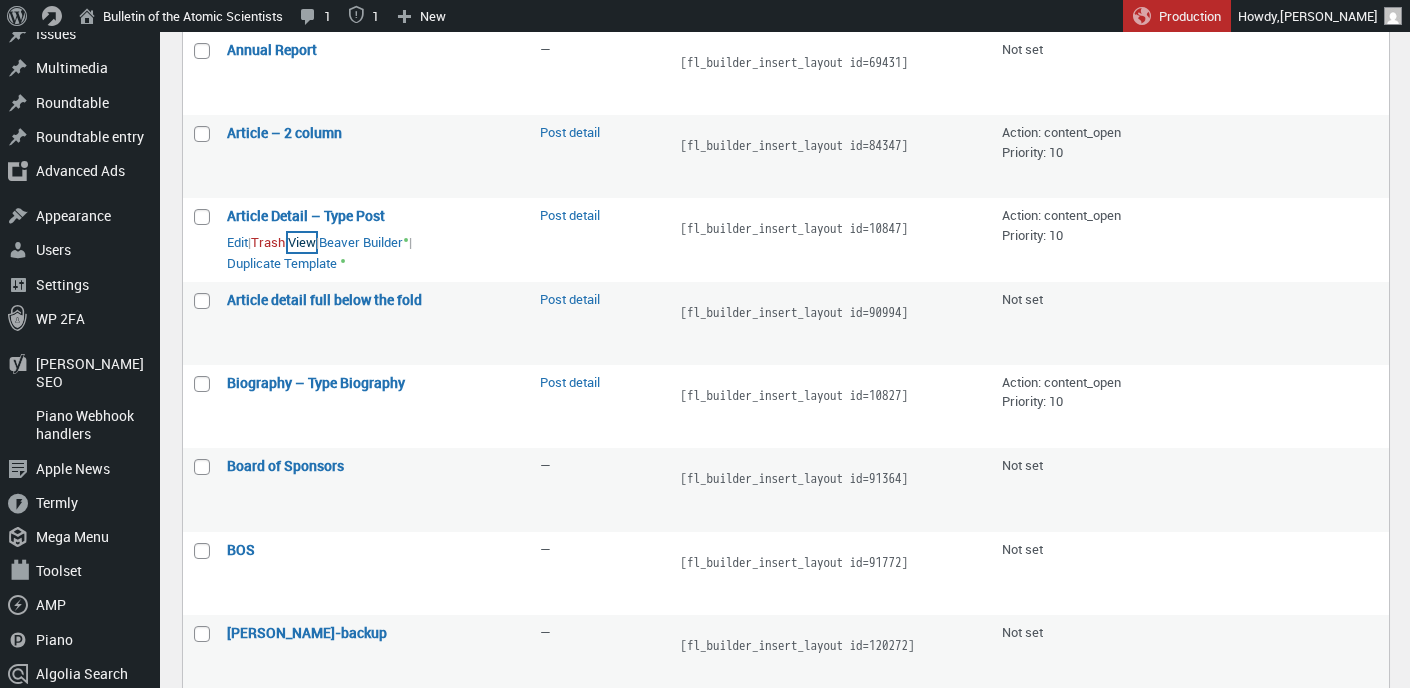 click on "View" at bounding box center [302, 243] 